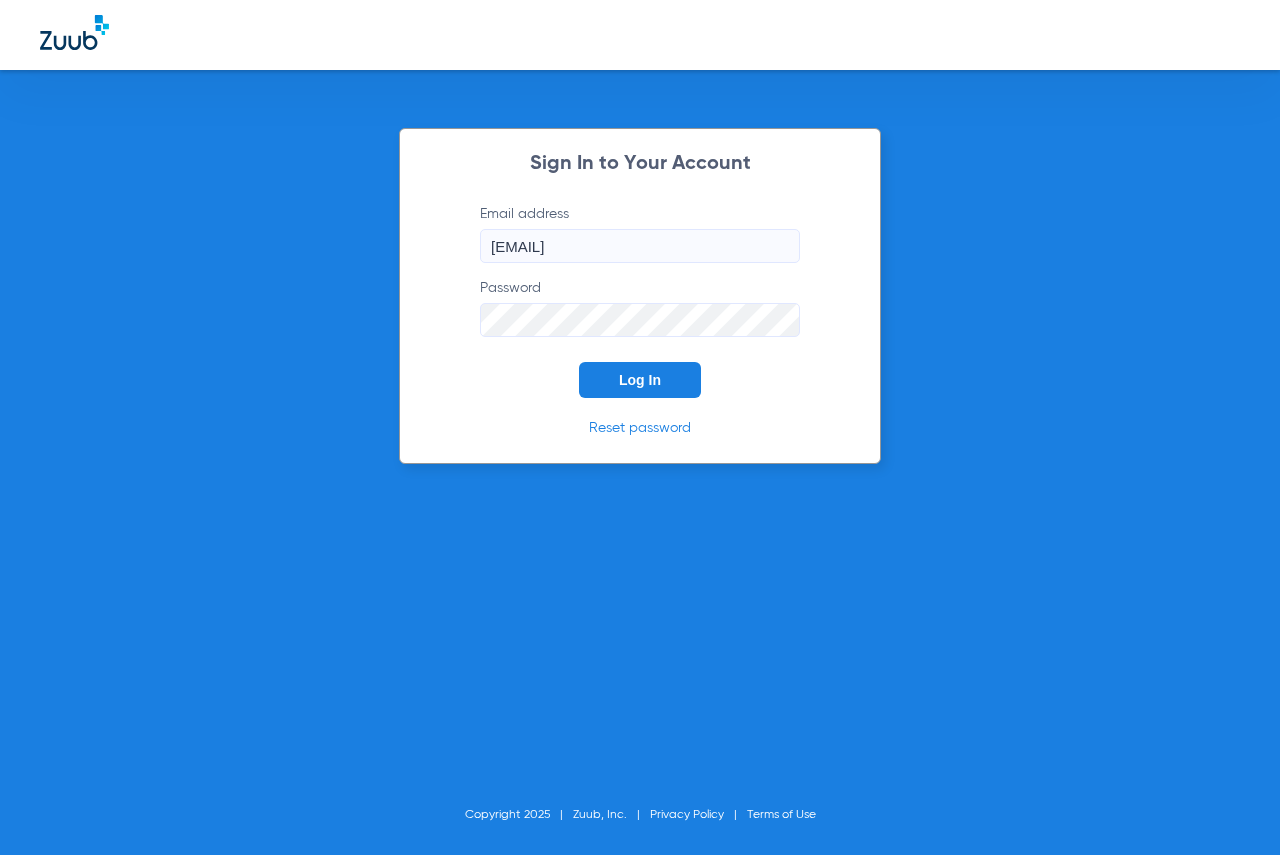 scroll, scrollTop: 0, scrollLeft: 0, axis: both 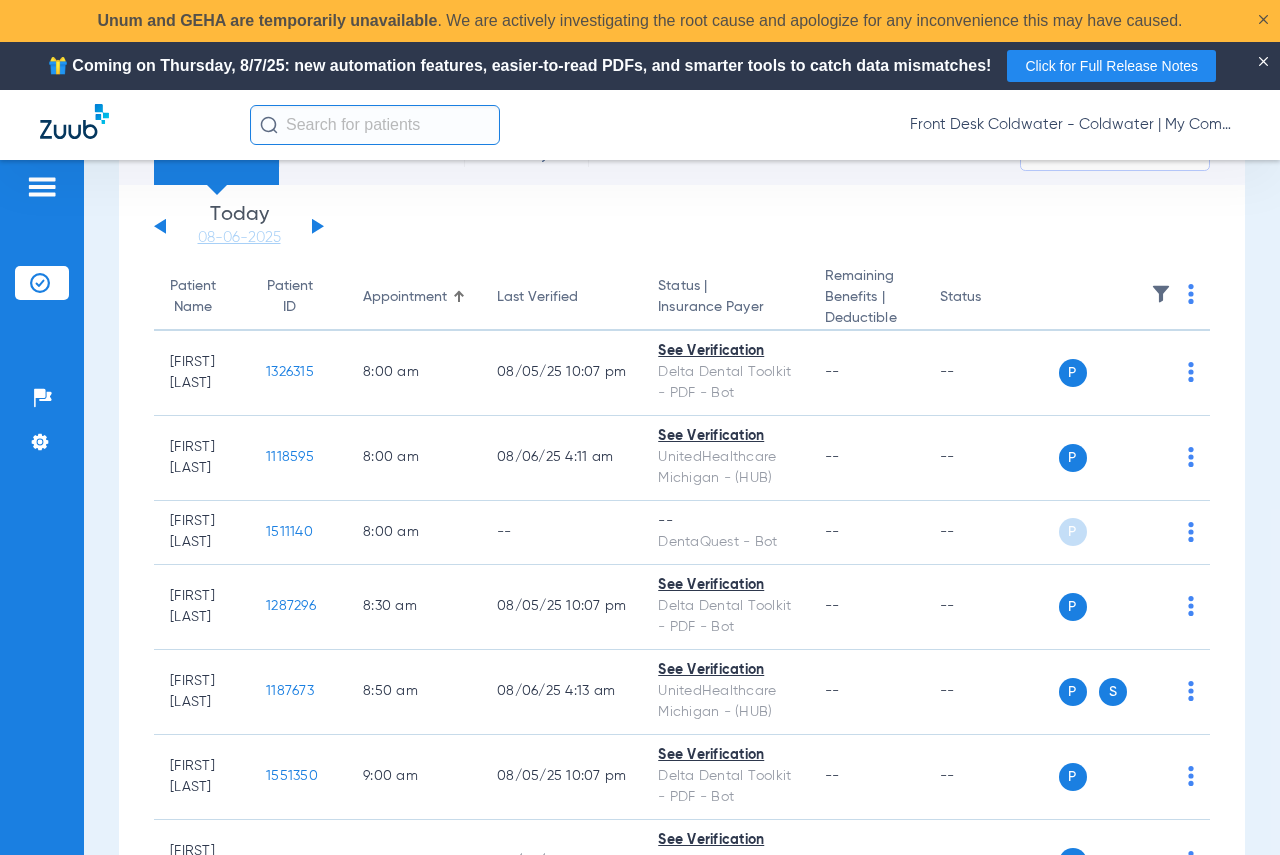 click on "Monday   06-02-2025   Tuesday   06-03-2025   Wednesday   06-04-2025   Thursday   06-05-2025   Friday   06-06-2025   Saturday   06-07-2025   Sunday   06-08-2025   Monday   06-09-2025   Tuesday   06-10-2025   Wednesday   06-11-2025   Thursday   06-12-2025   Friday   06-13-2025   Saturday   06-14-2025   Sunday   06-15-2025   Monday   06-16-2025   Tuesday   06-17-2025   Wednesday   06-18-2025   Thursday   06-19-2025   Friday   06-20-2025   Saturday   06-21-2025   Sunday   06-22-2025   Monday   06-23-2025   Tuesday   06-24-2025   Wednesday   06-25-2025   Thursday   06-26-2025   Friday   06-27-2025   Saturday   06-28-2025   Sunday   06-29-2025   Monday   06-30-2025   Tuesday   07-01-2025   Wednesday   07-02-2025   Thursday   07-03-2025   Friday   07-04-2025   Saturday   07-05-2025   Sunday   07-06-2025   Monday   07-07-2025   Tuesday   07-08-2025   Wednesday   07-09-2025   Thursday   07-10-2025   Friday   07-11-2025   Saturday   07-12-2025   Sunday   07-13-2025   Monday   07-14-2025   Tuesday   07-15-2025   Today" 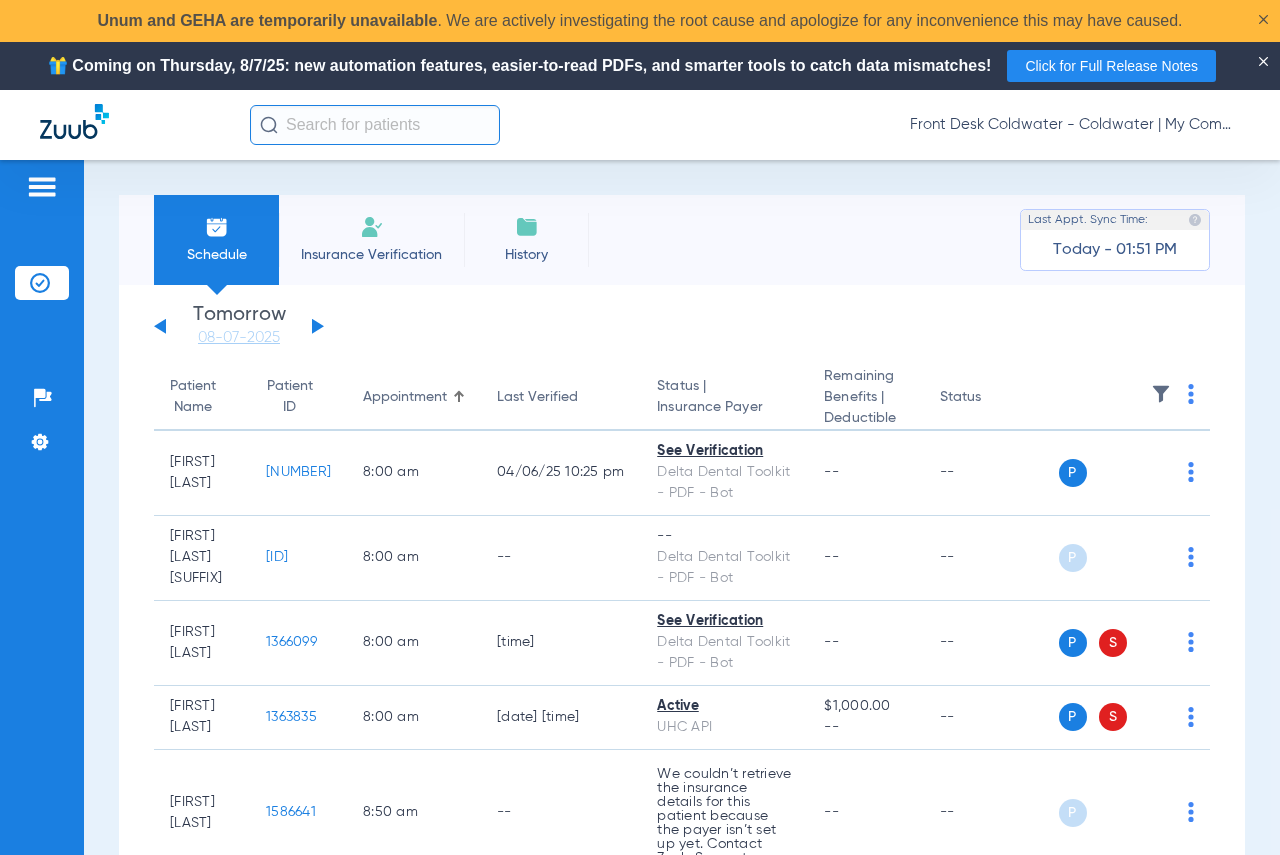 click on "Insurance Verification" 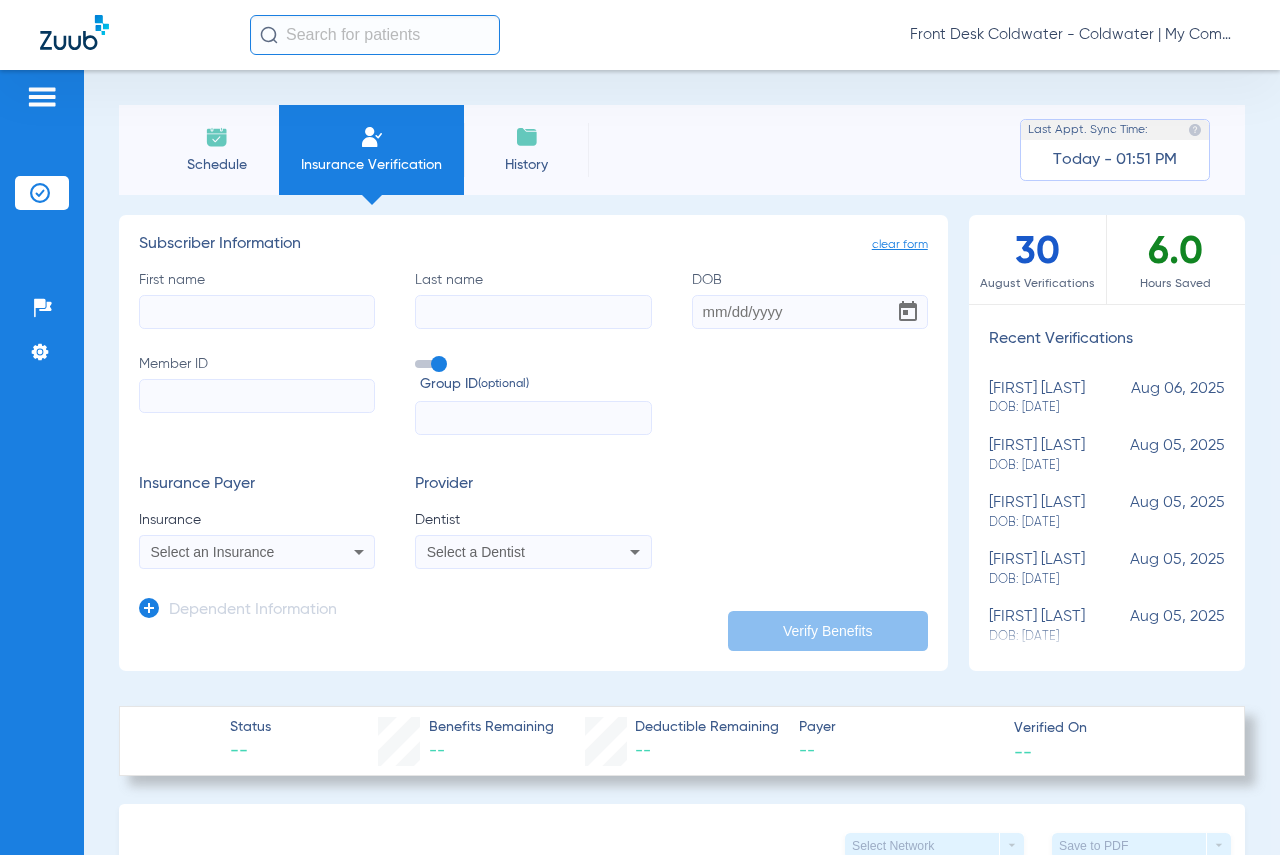 click on "Schedule" 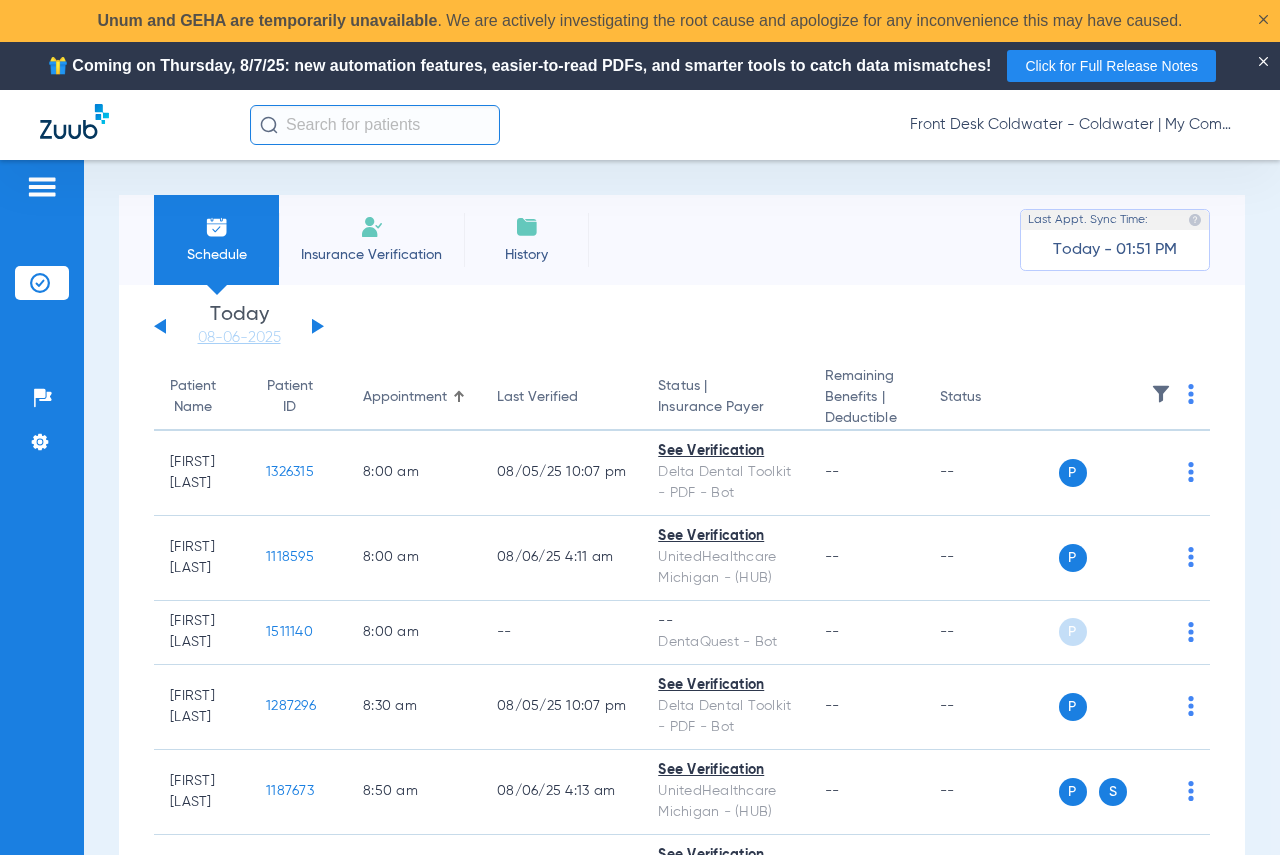 click 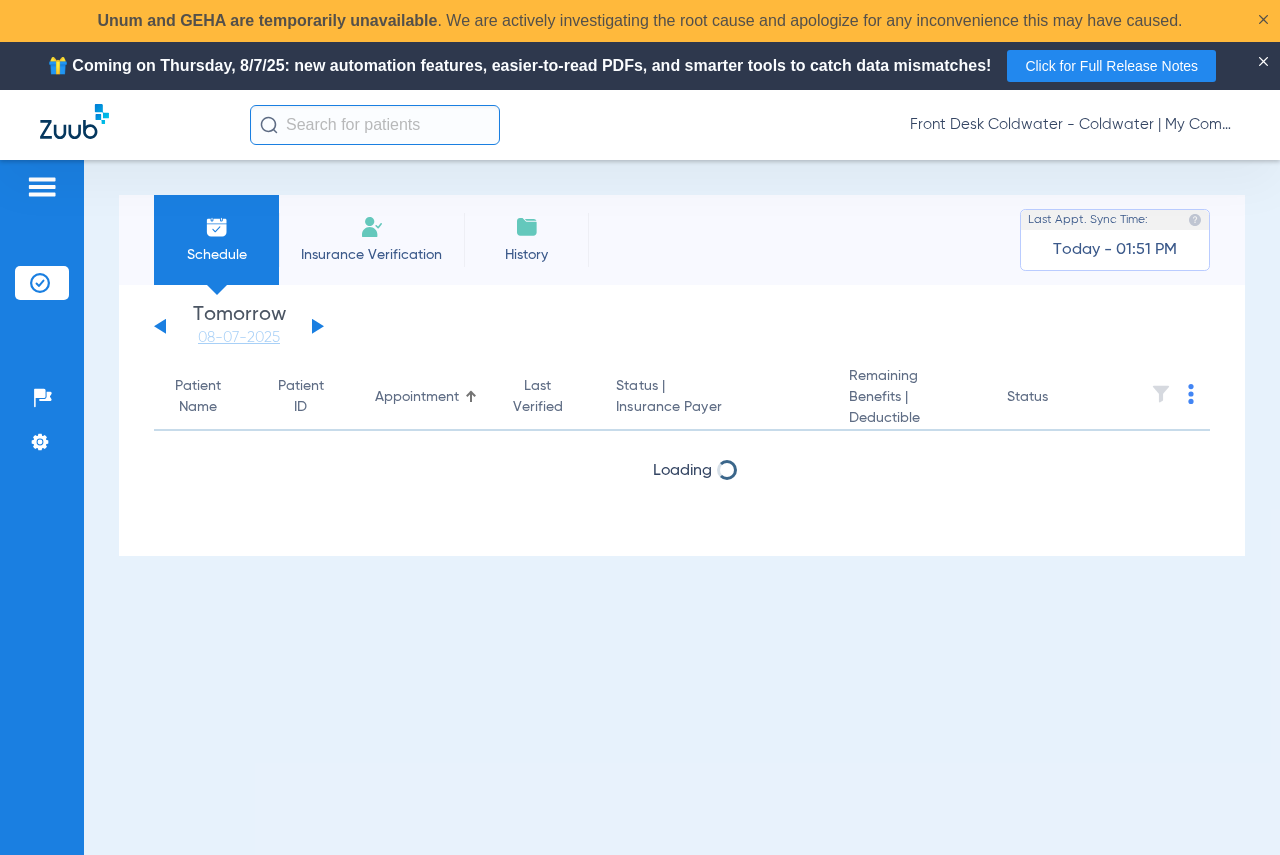 click 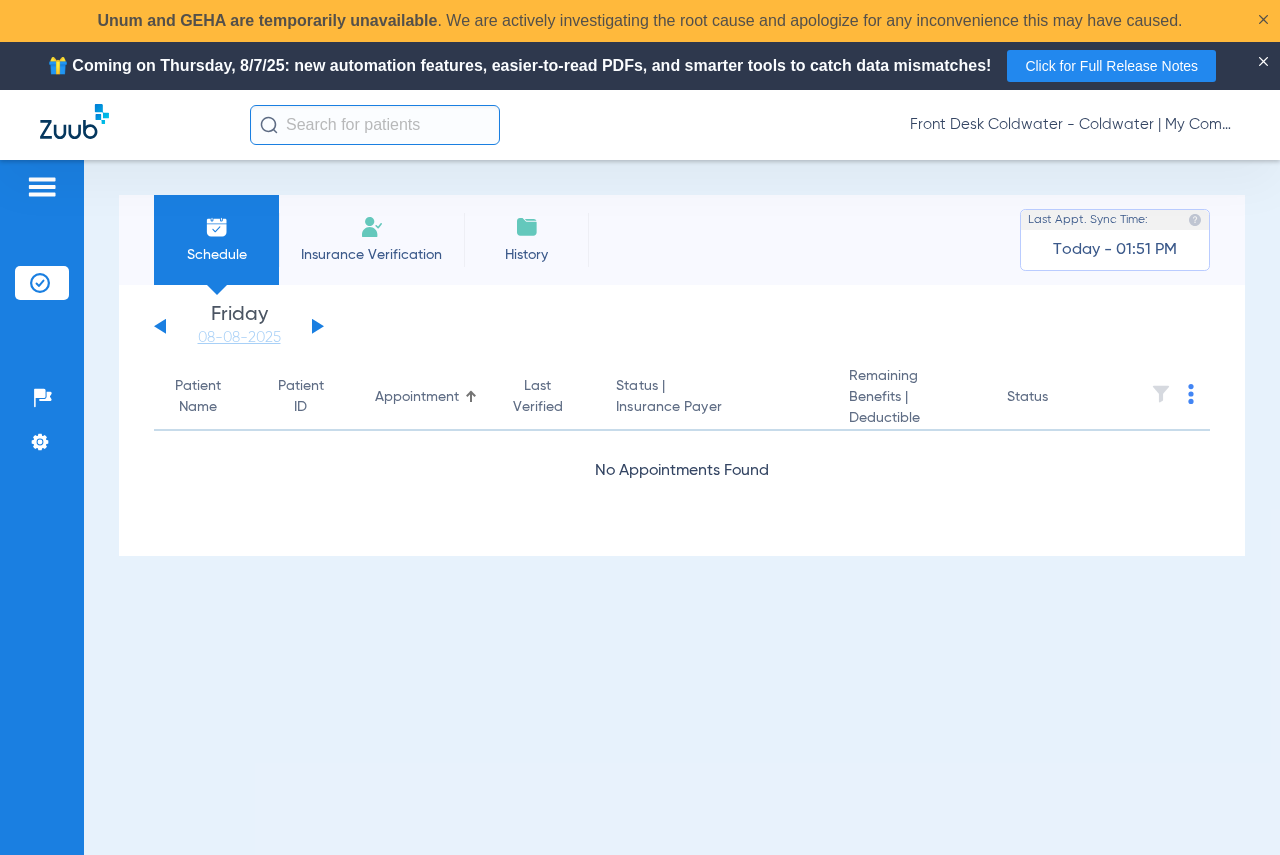 click 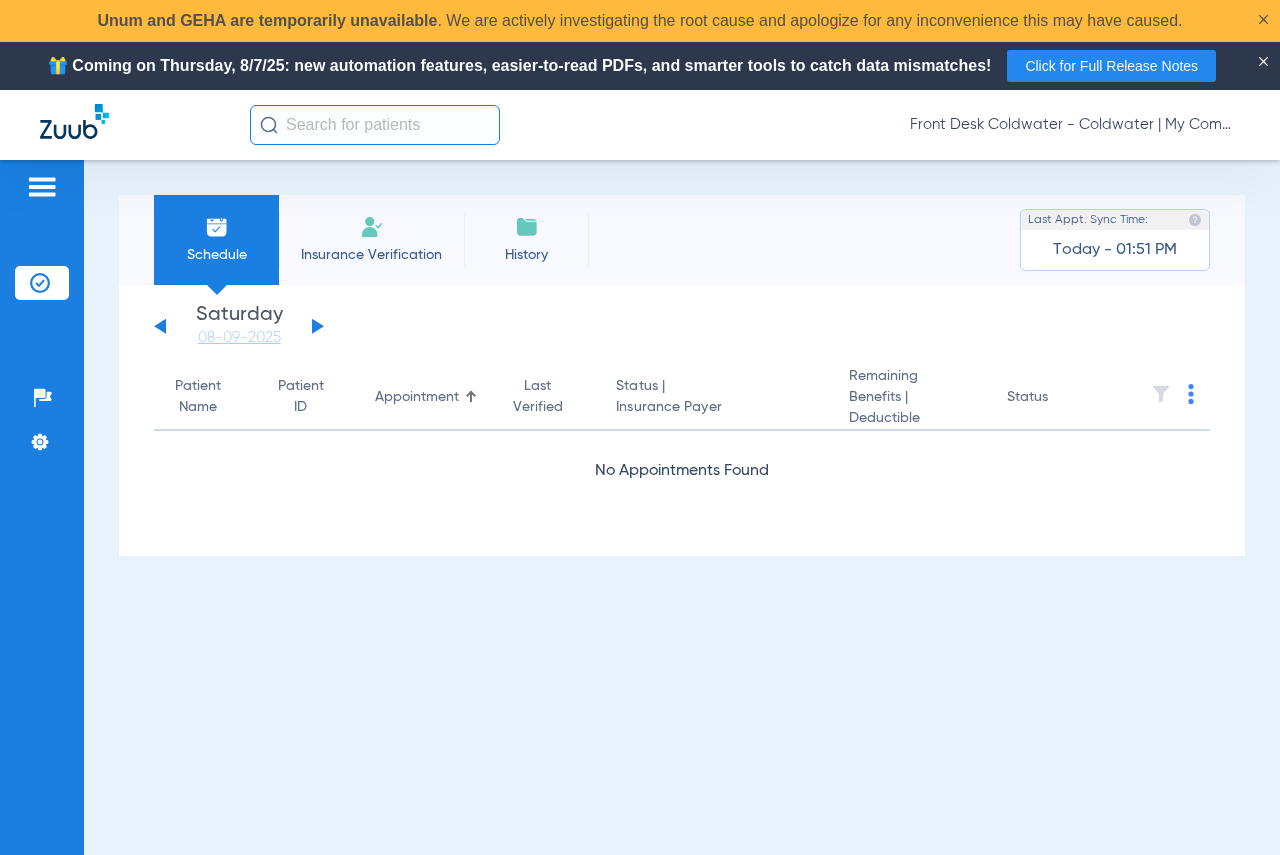 click 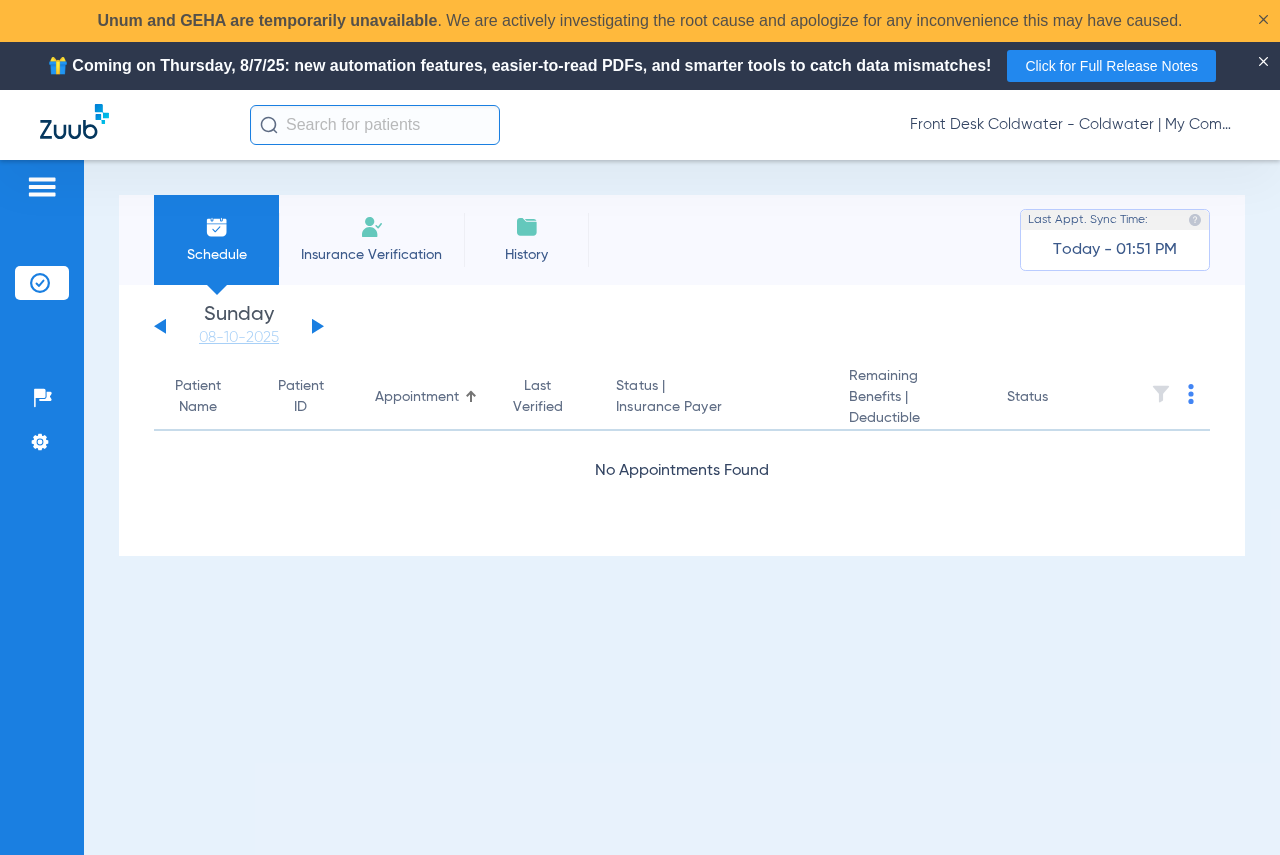 click 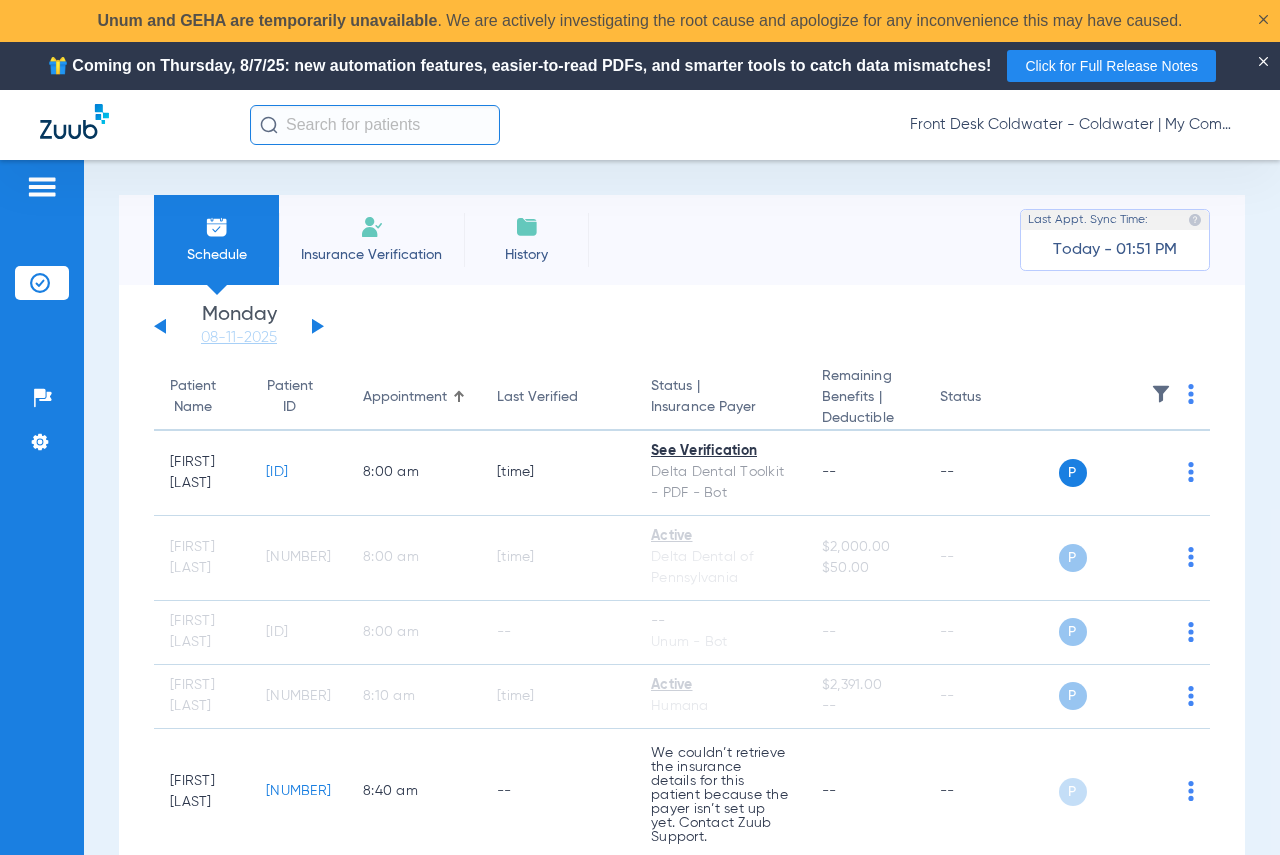 click 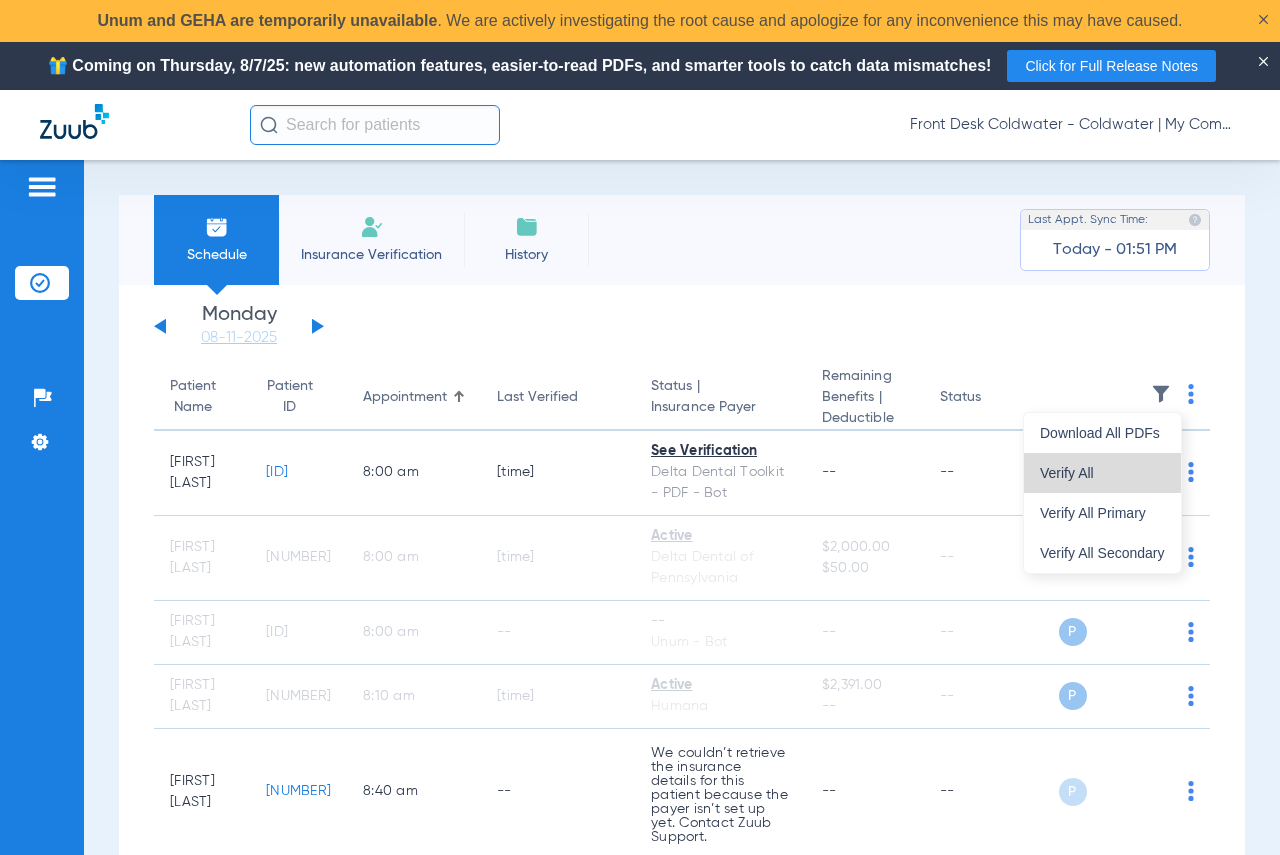 click on "Verify All" at bounding box center [1102, 473] 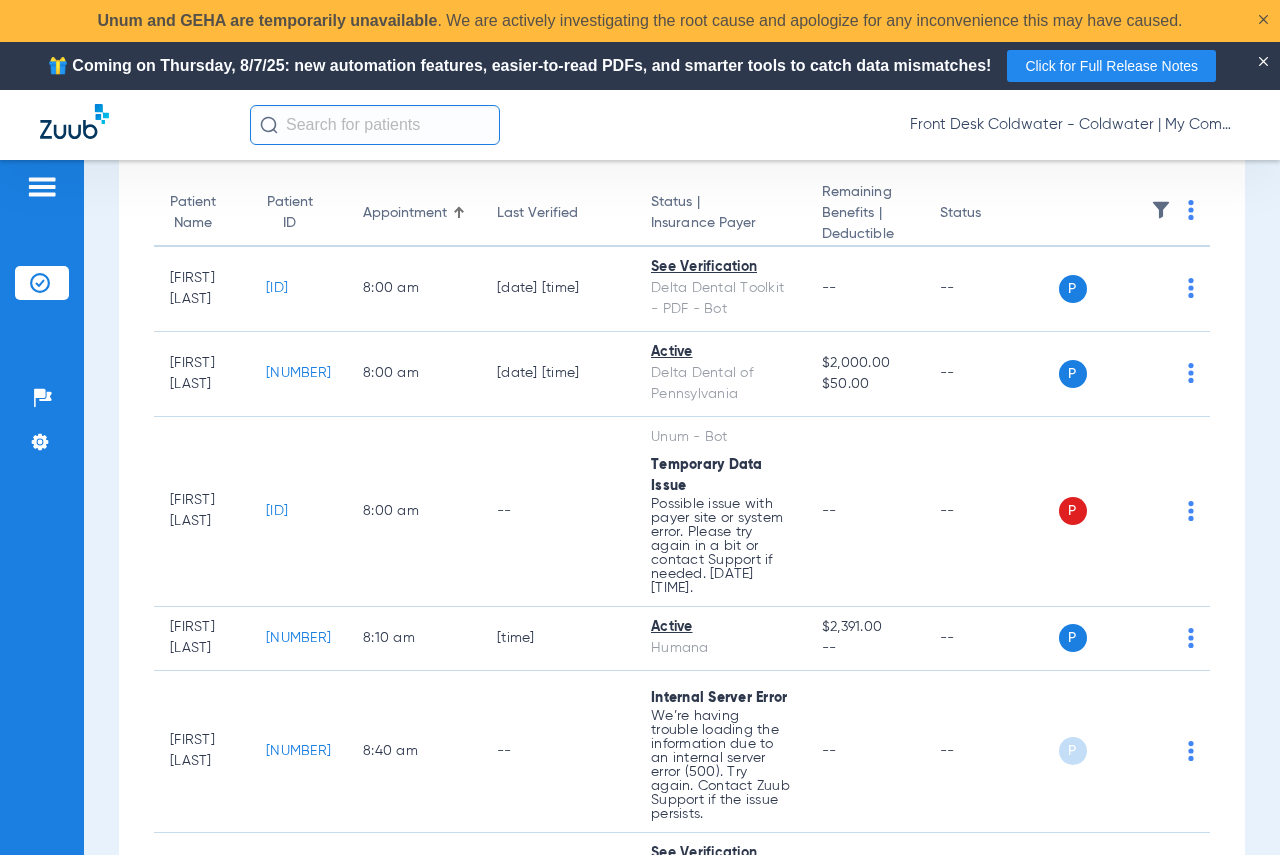 scroll, scrollTop: 200, scrollLeft: 0, axis: vertical 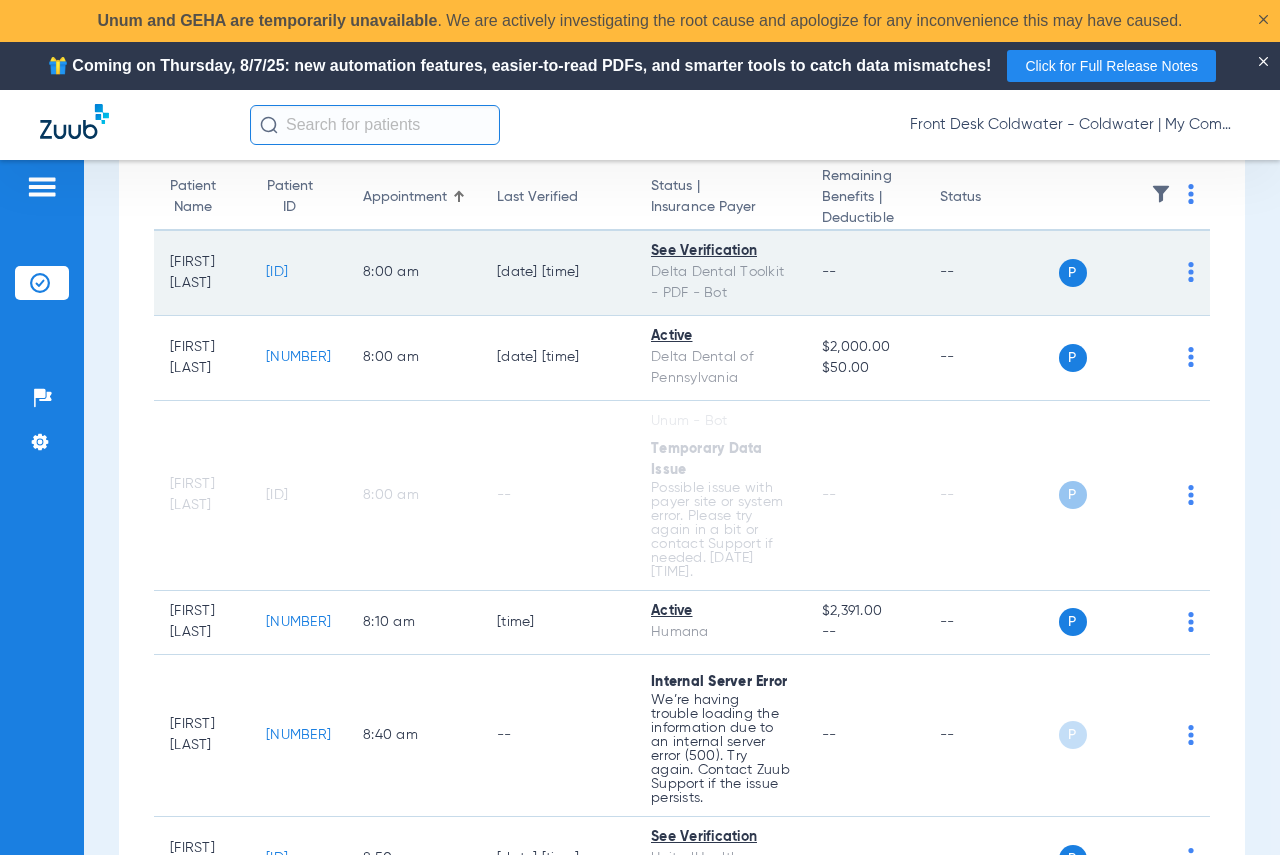 click on "[ID]" 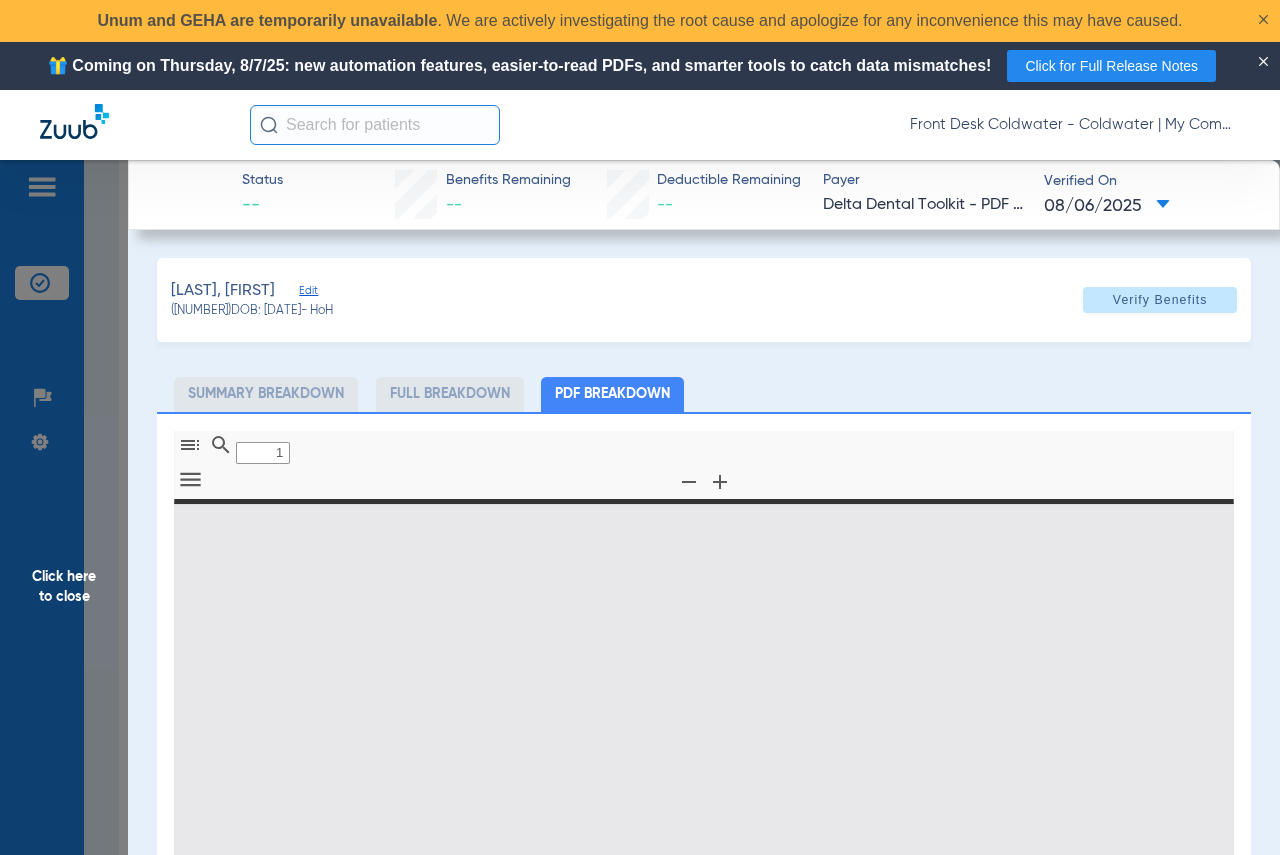 type on "0" 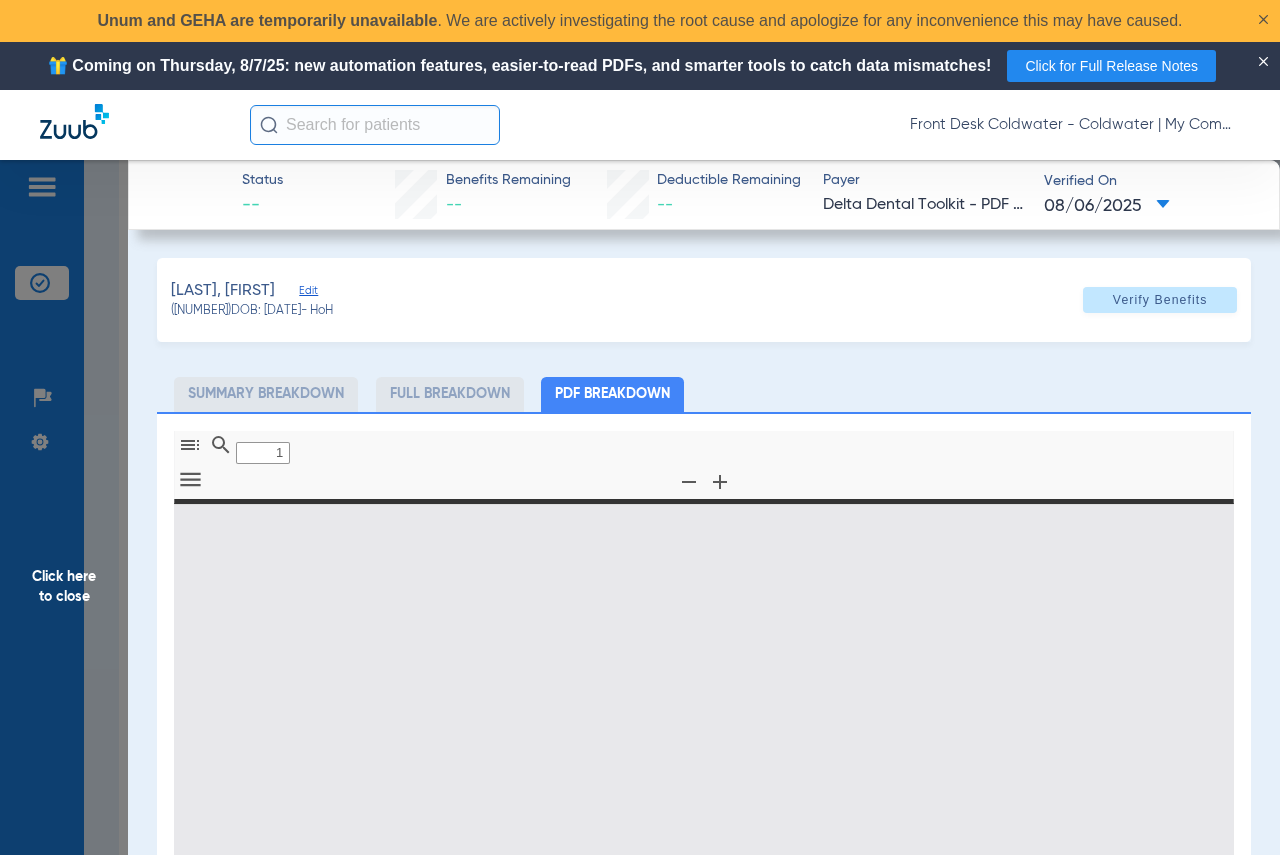 select on "page-width" 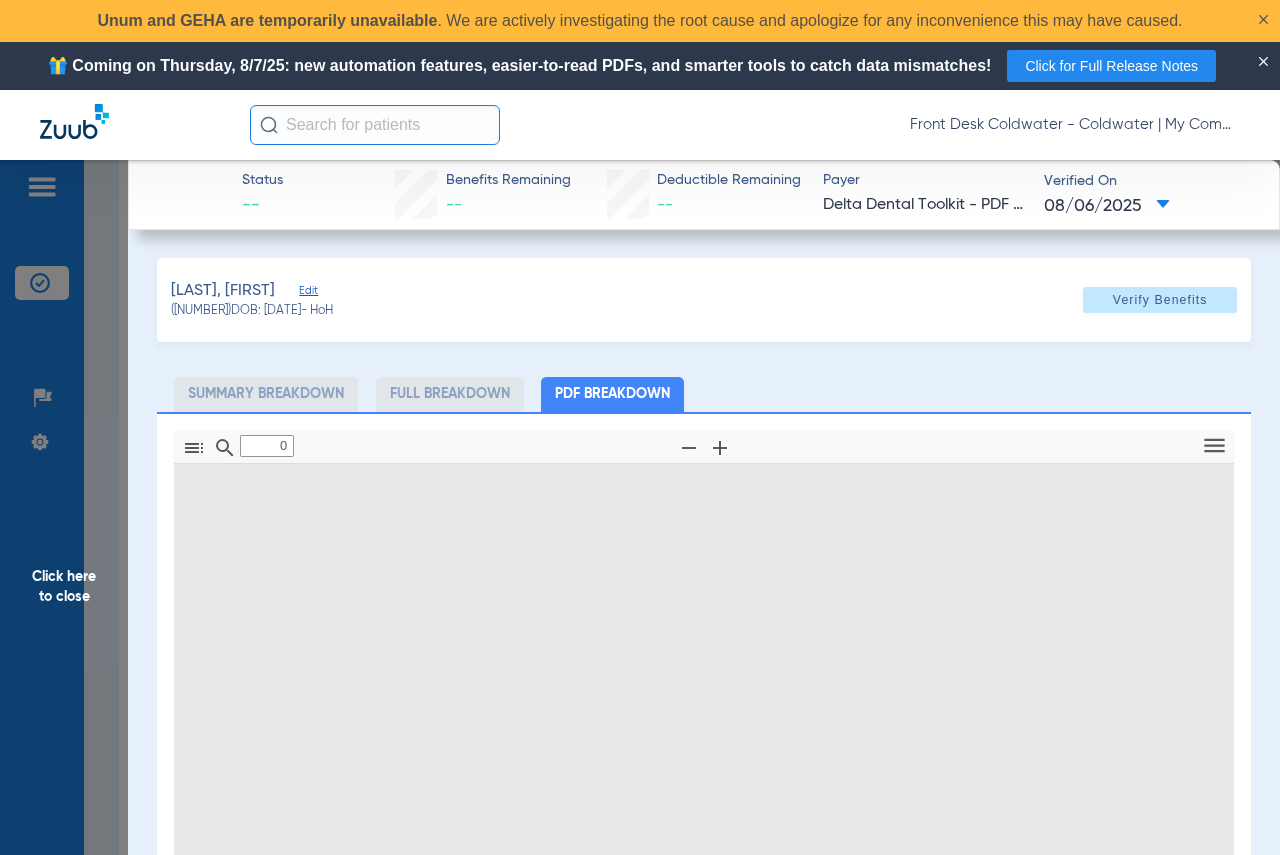 type on "1" 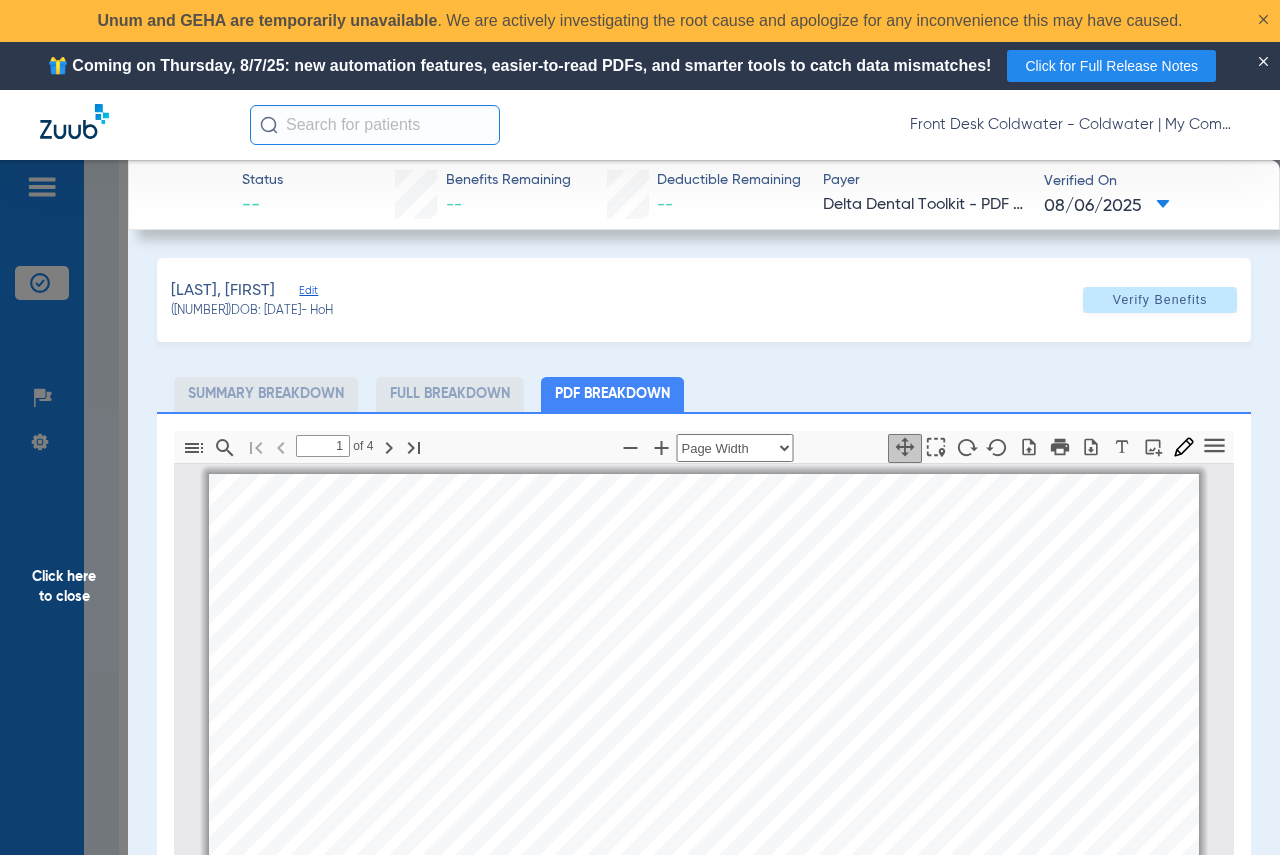 scroll, scrollTop: 10, scrollLeft: 0, axis: vertical 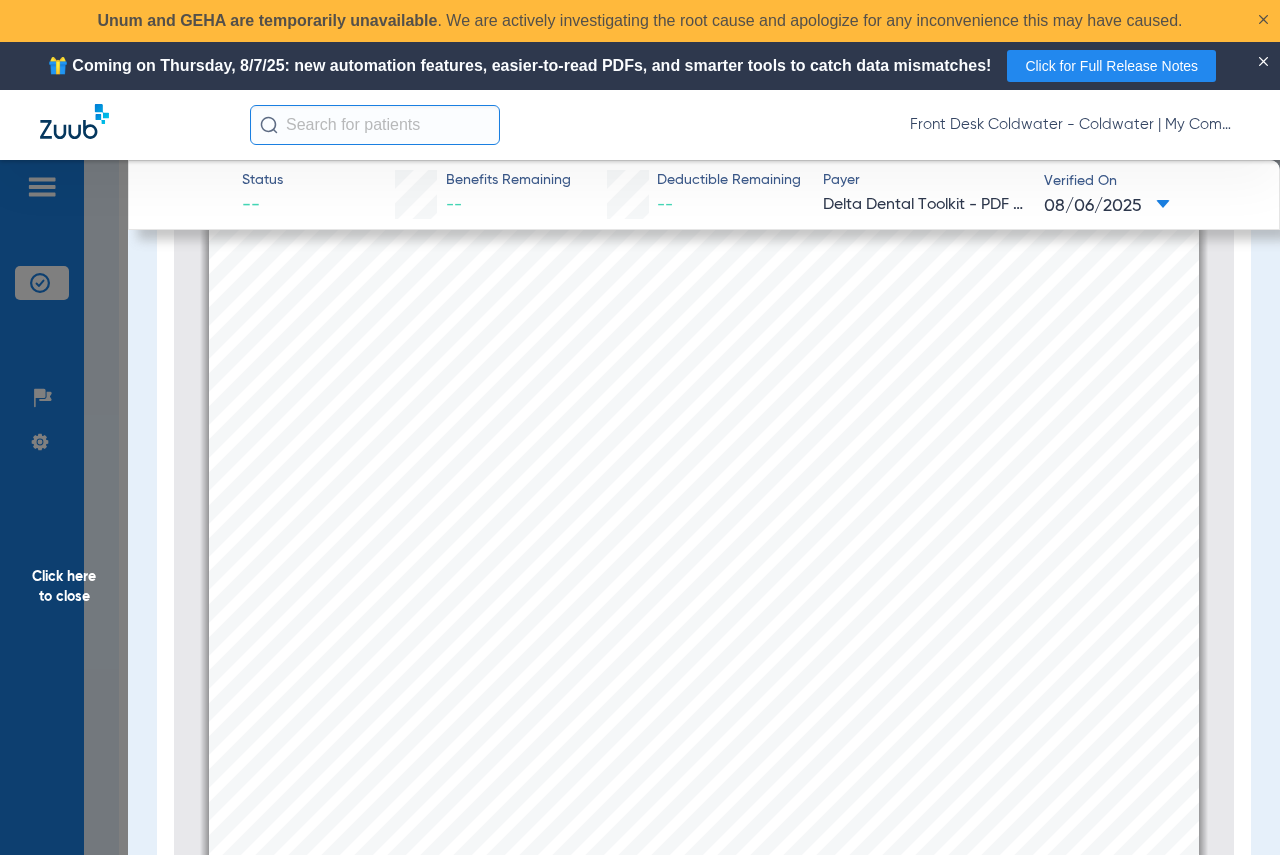 click on "Click here to close" 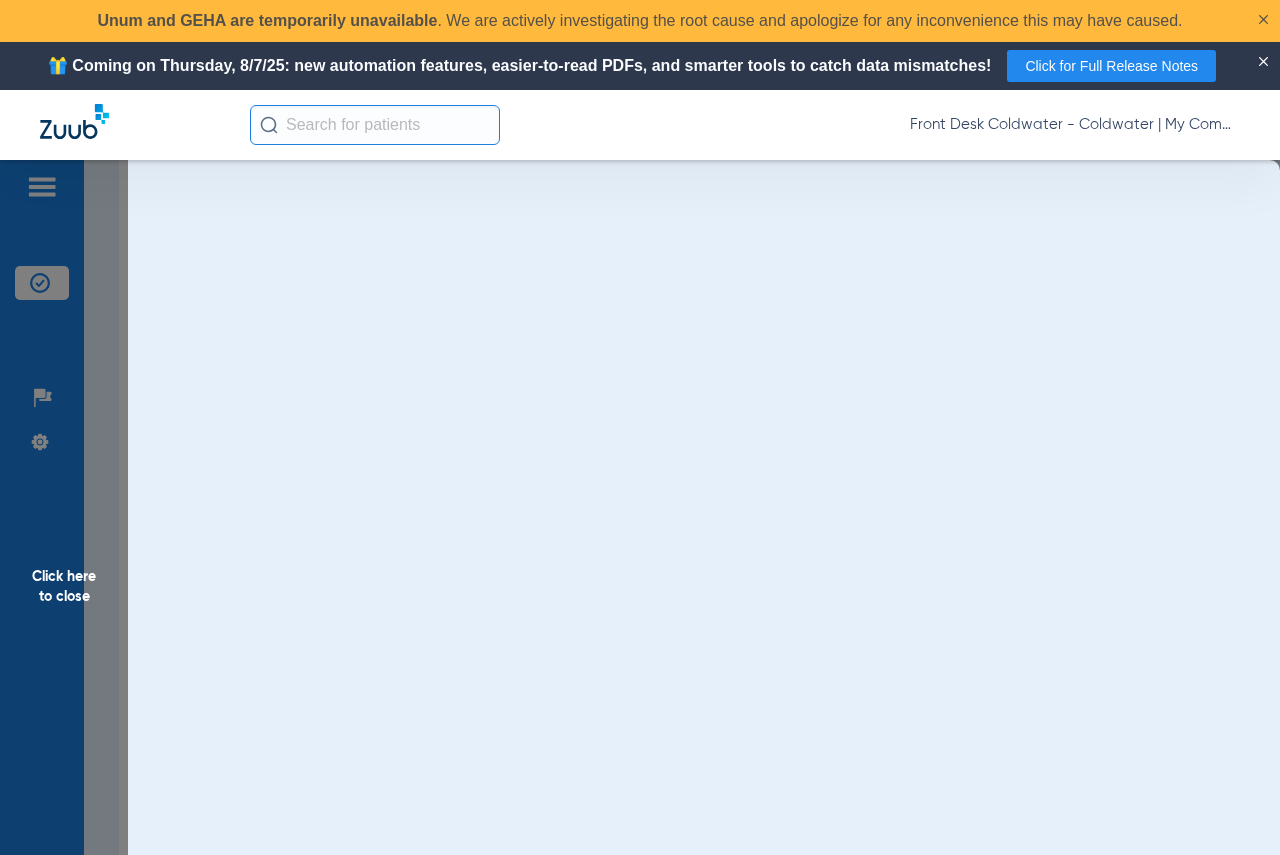 scroll, scrollTop: 0, scrollLeft: 0, axis: both 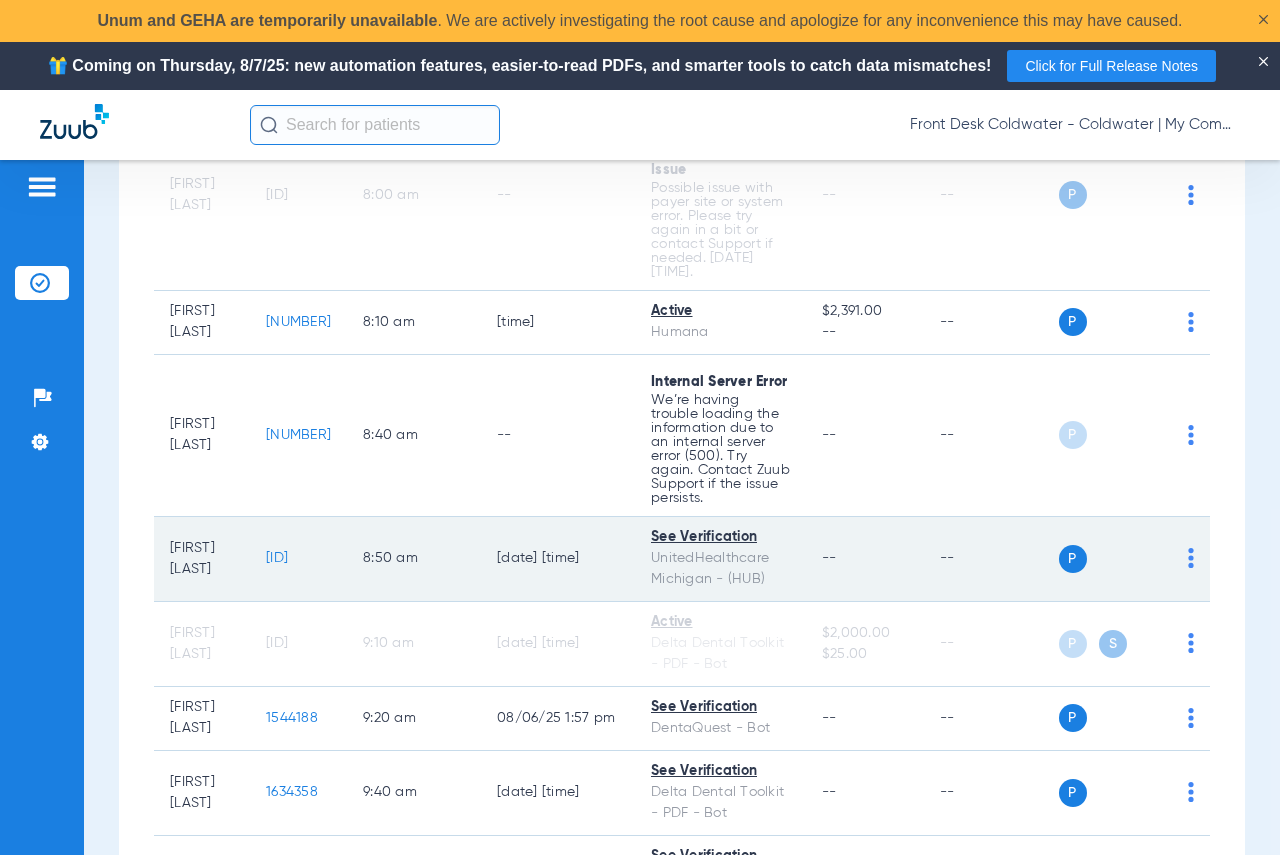 click on "[ID]" 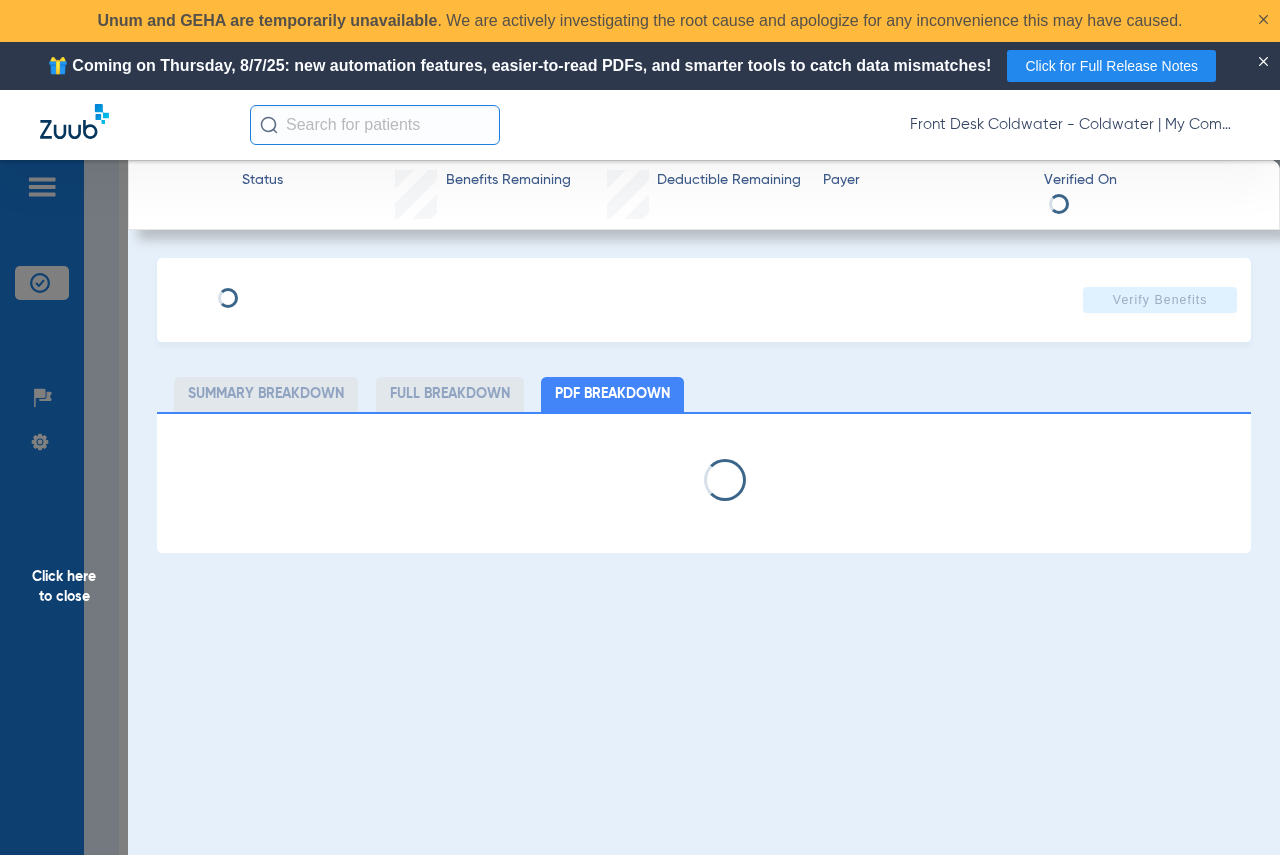 select on "page-width" 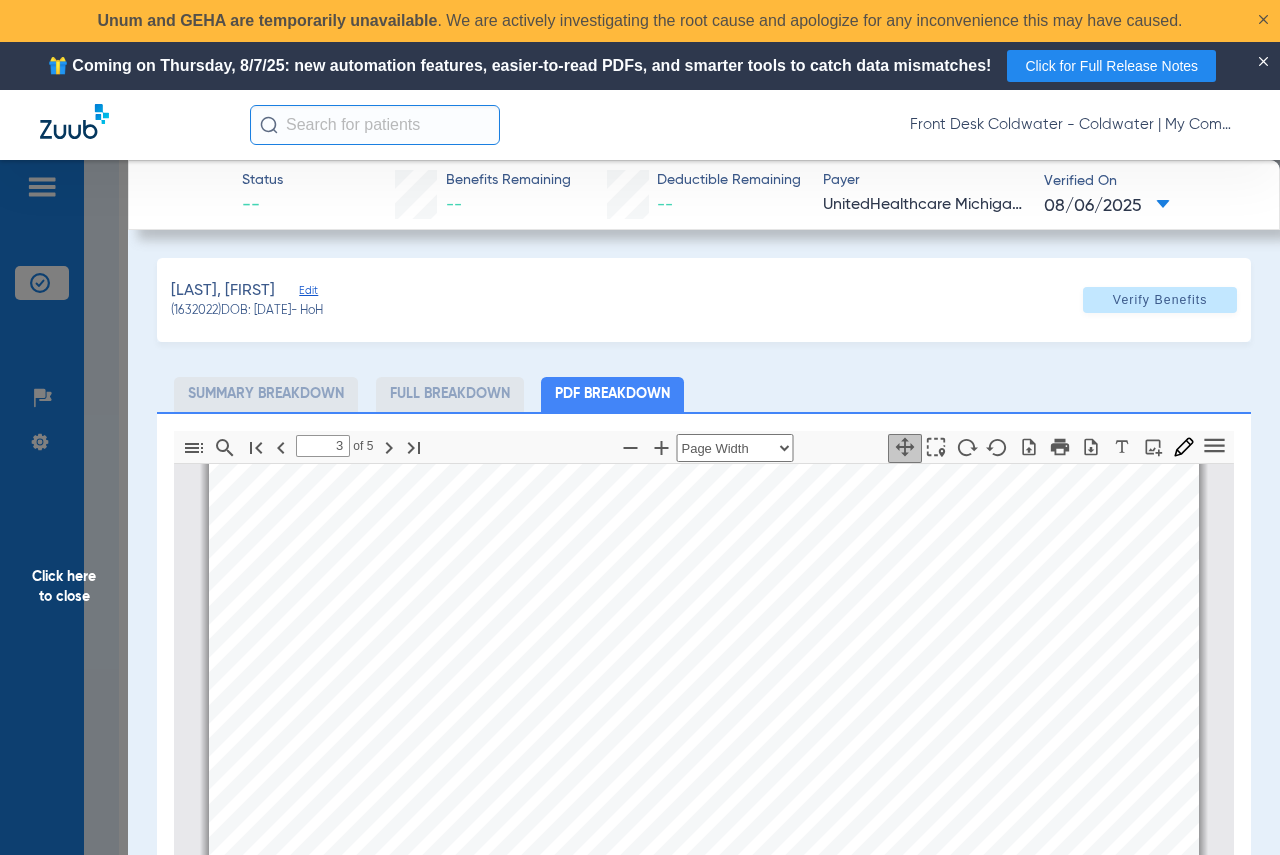 type on "4" 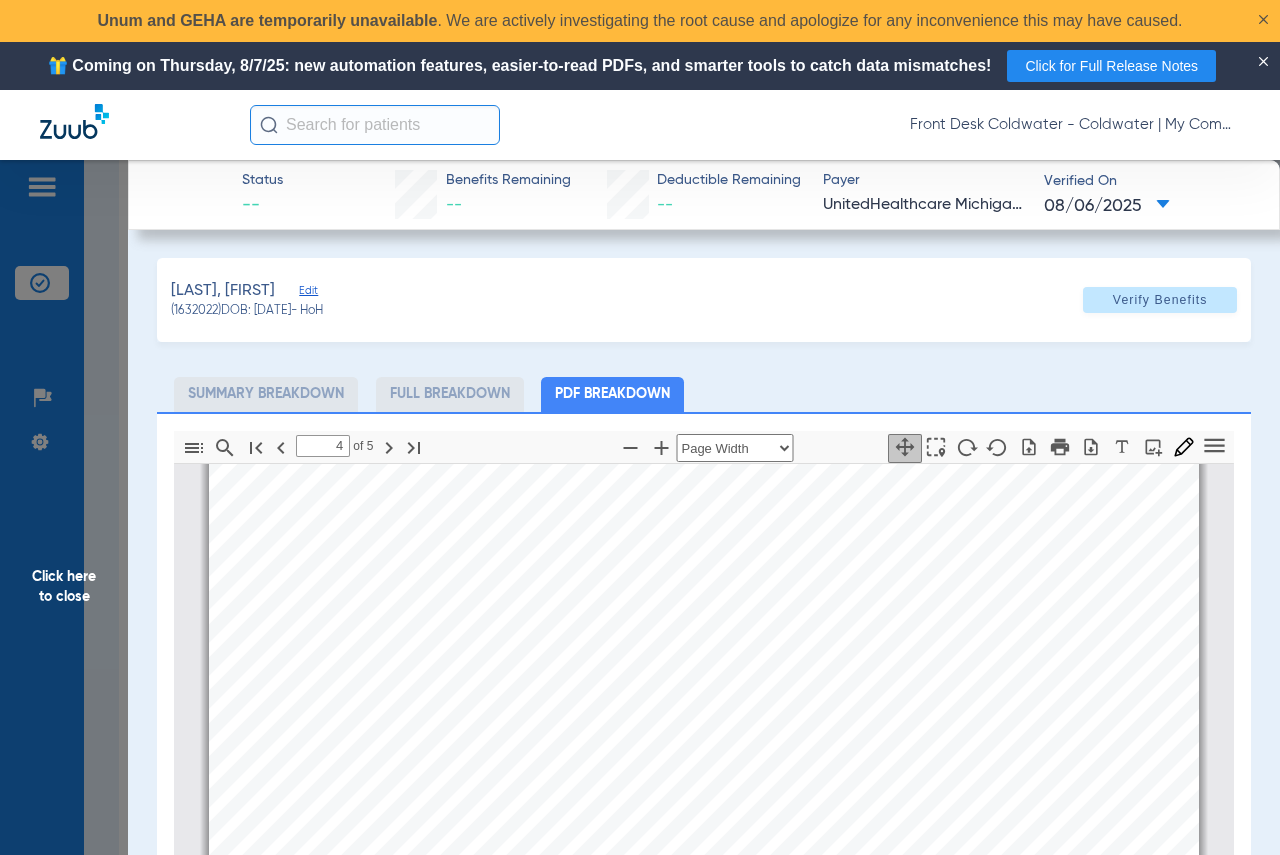 scroll, scrollTop: 4310, scrollLeft: 0, axis: vertical 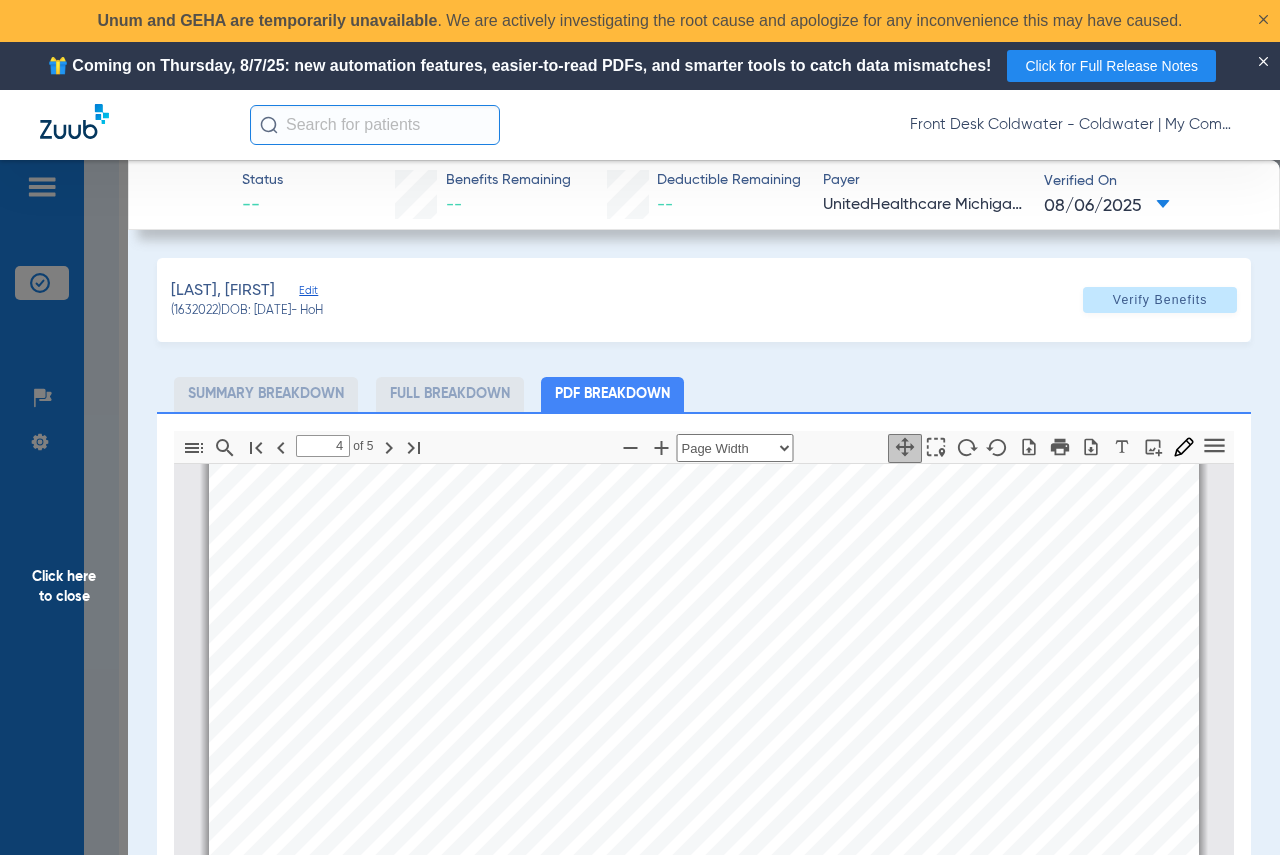 click on "Click here to close" 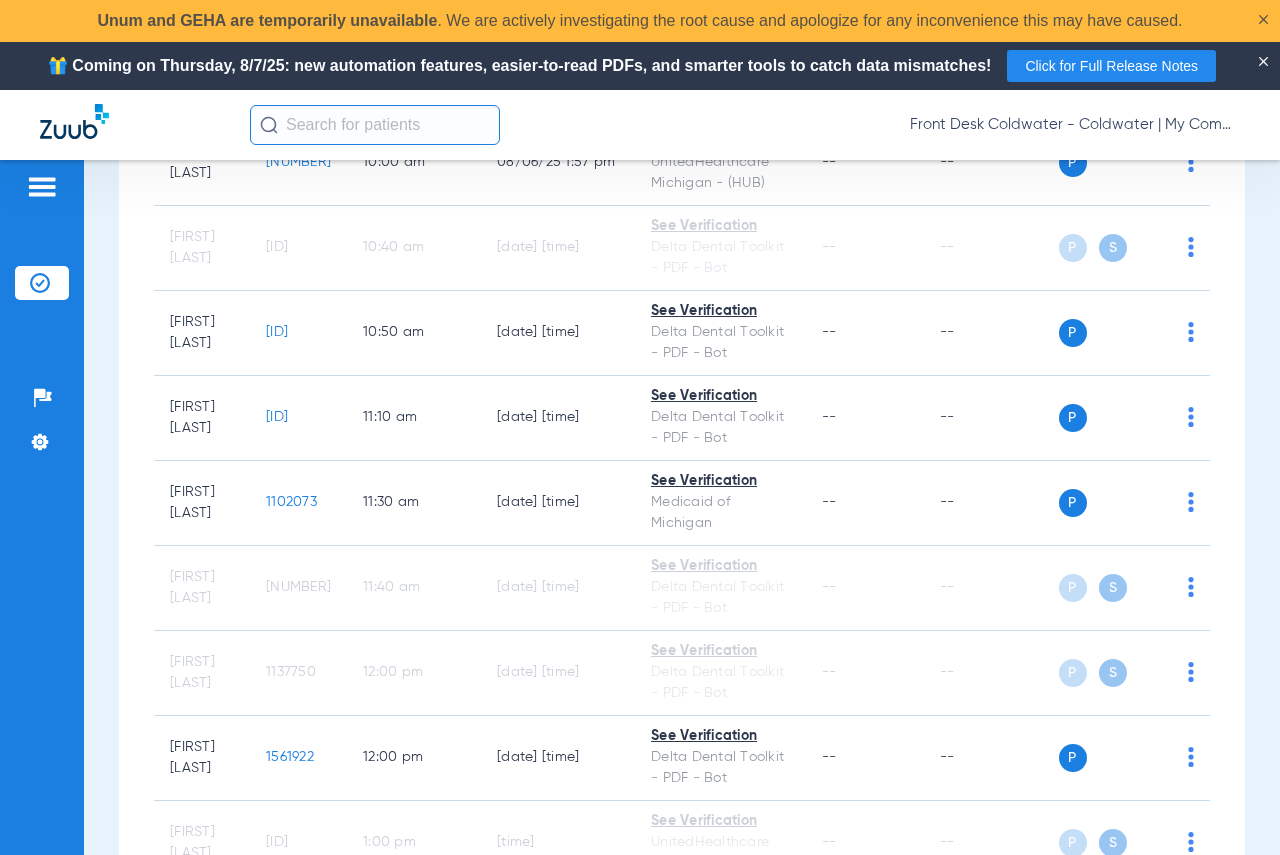 scroll, scrollTop: 1400, scrollLeft: 0, axis: vertical 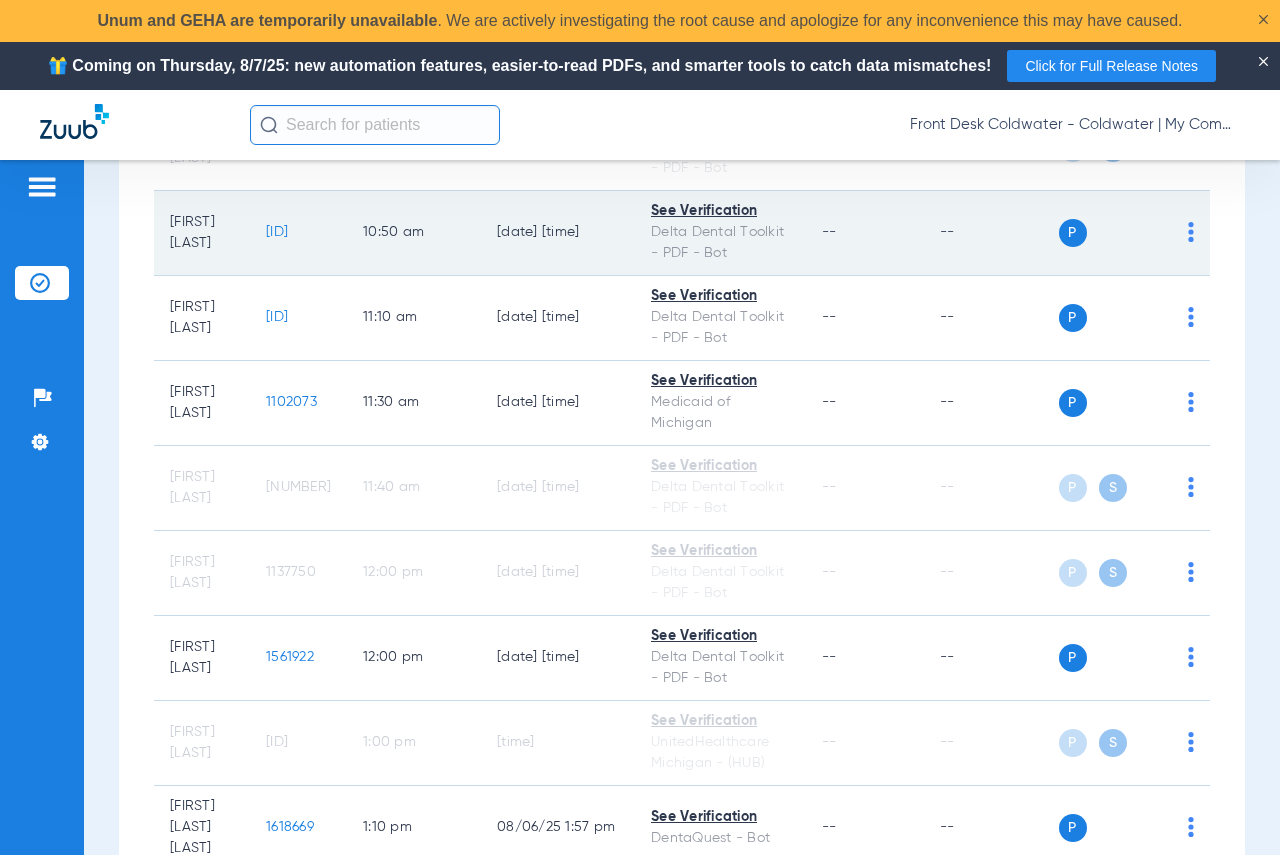 click on "[ID]" 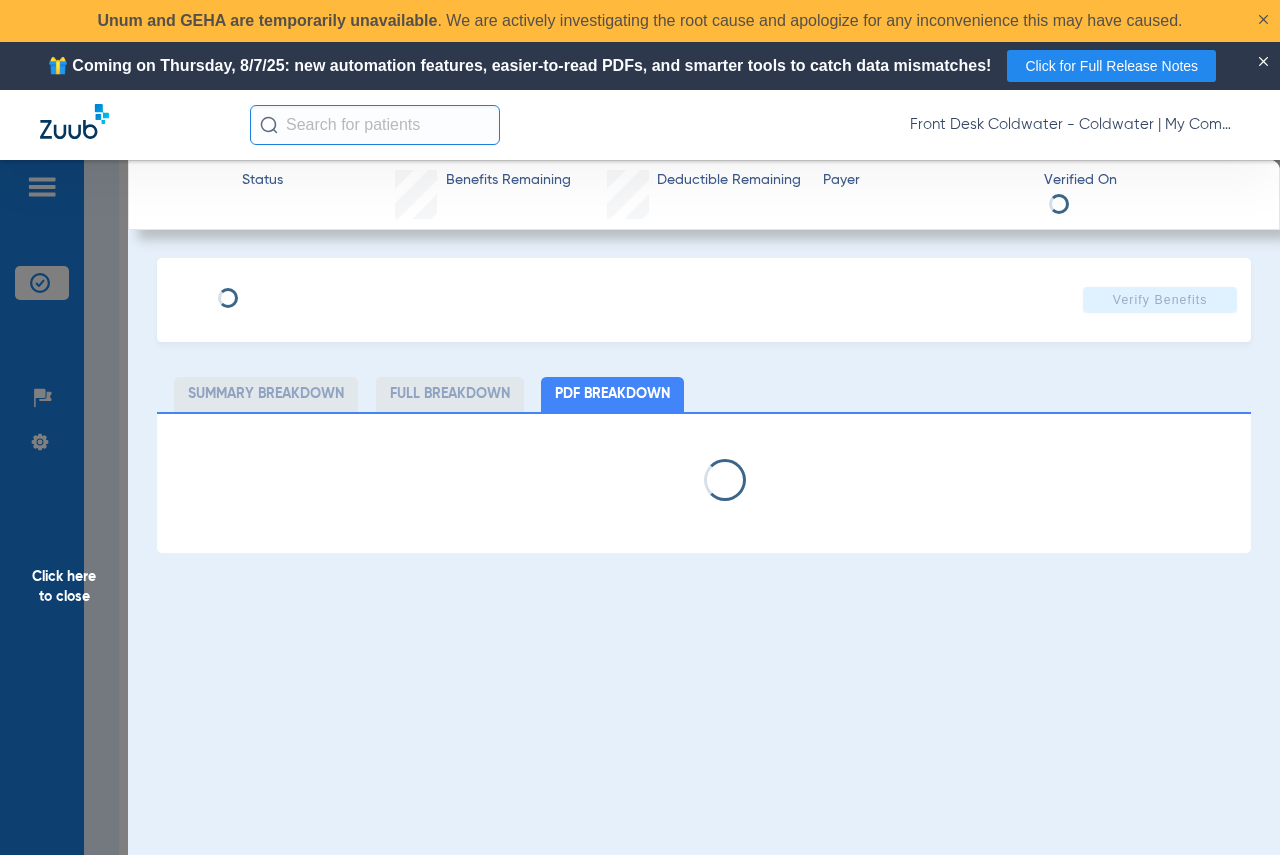 select on "page-width" 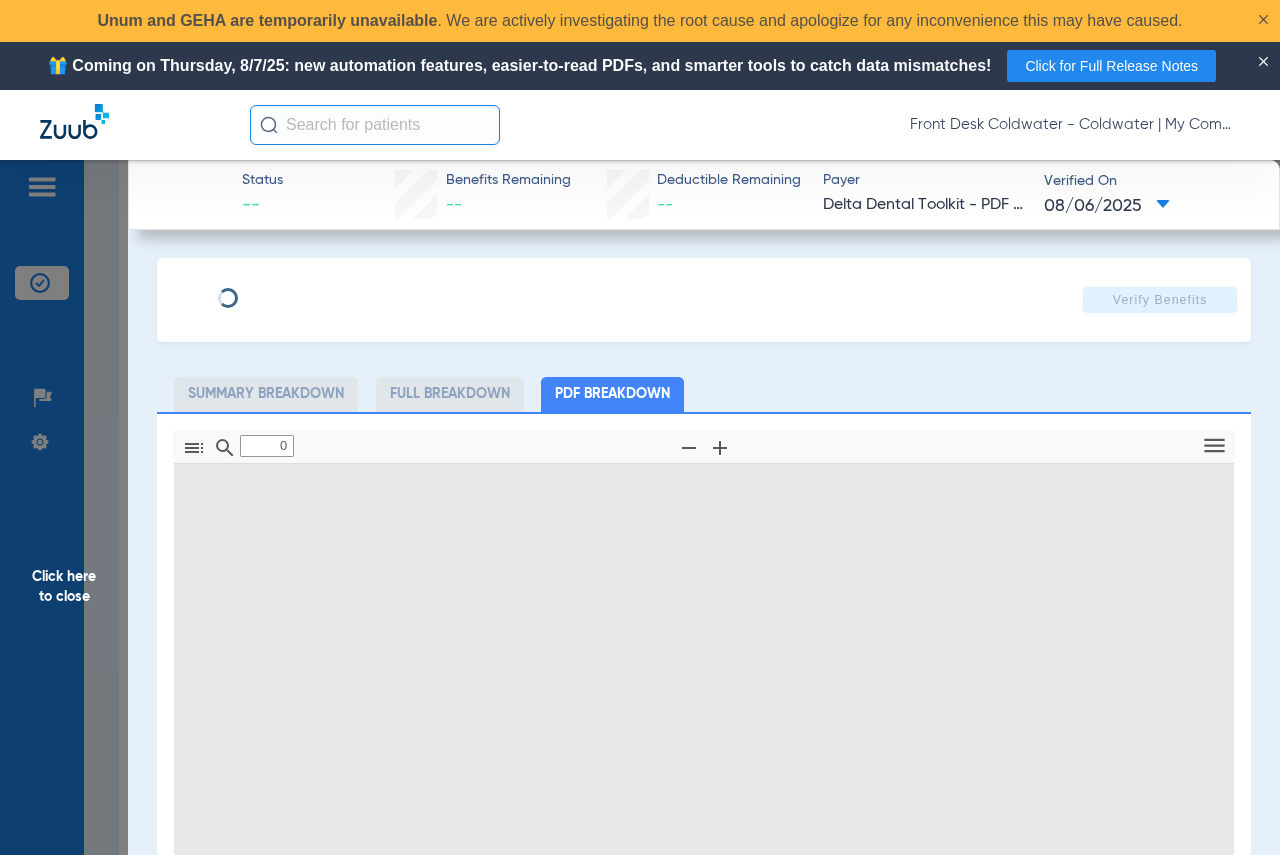 type on "1" 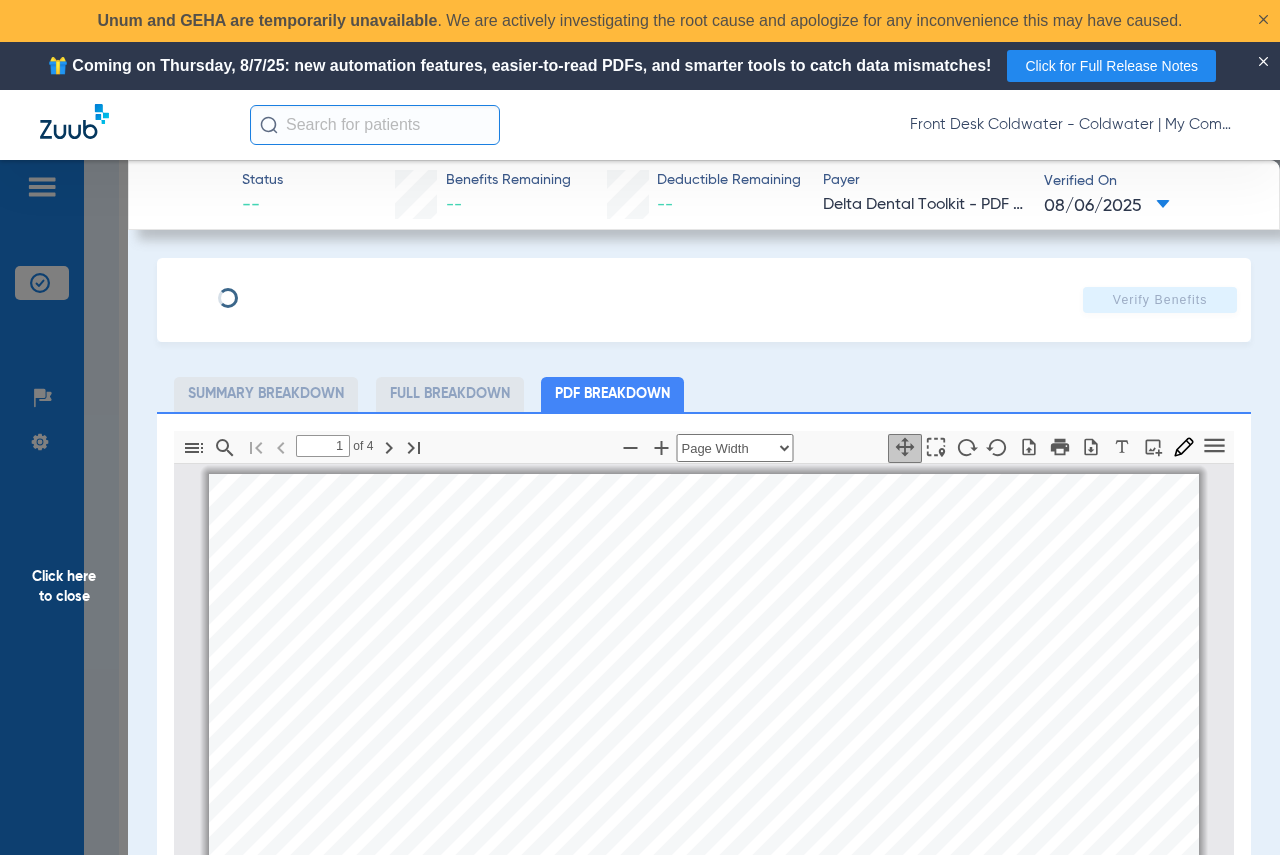 scroll, scrollTop: 10, scrollLeft: 0, axis: vertical 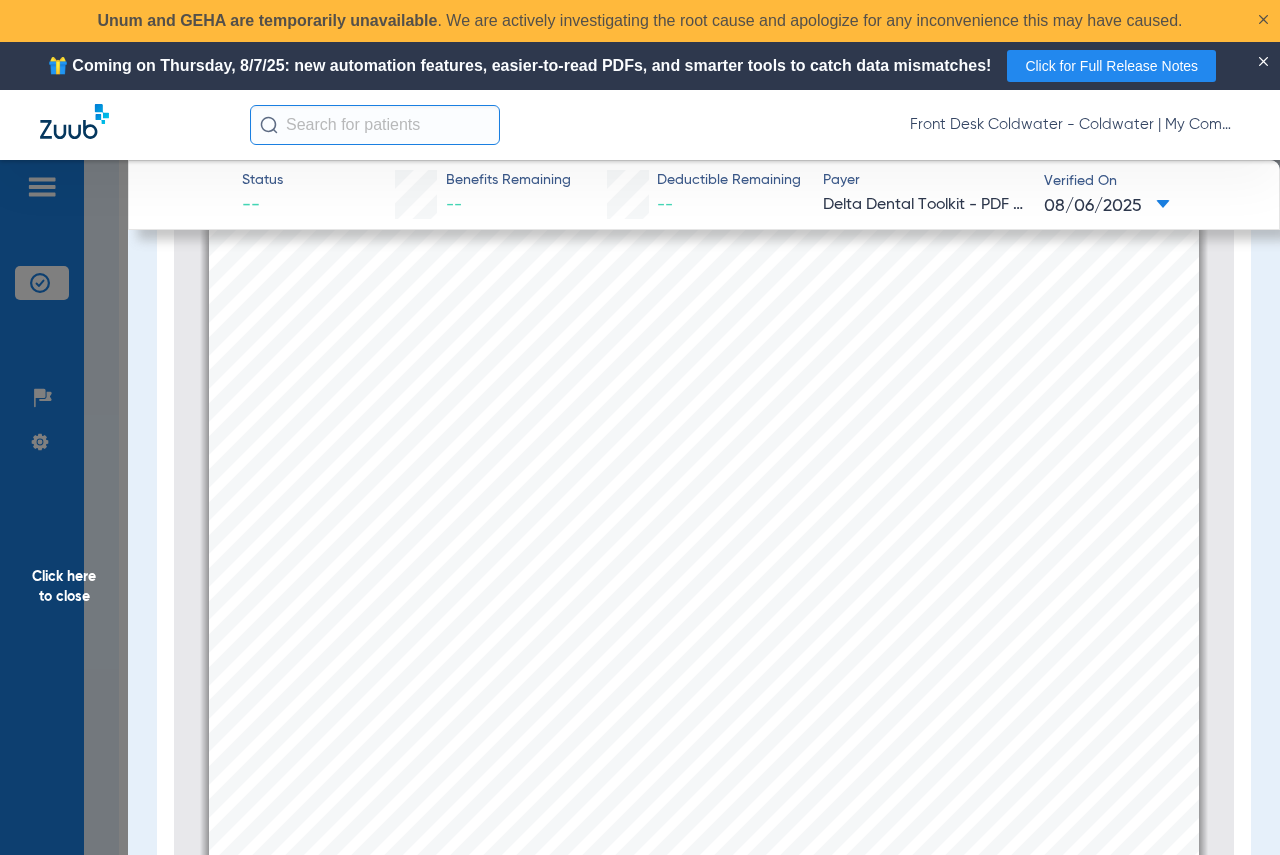 click on "Click here to close" 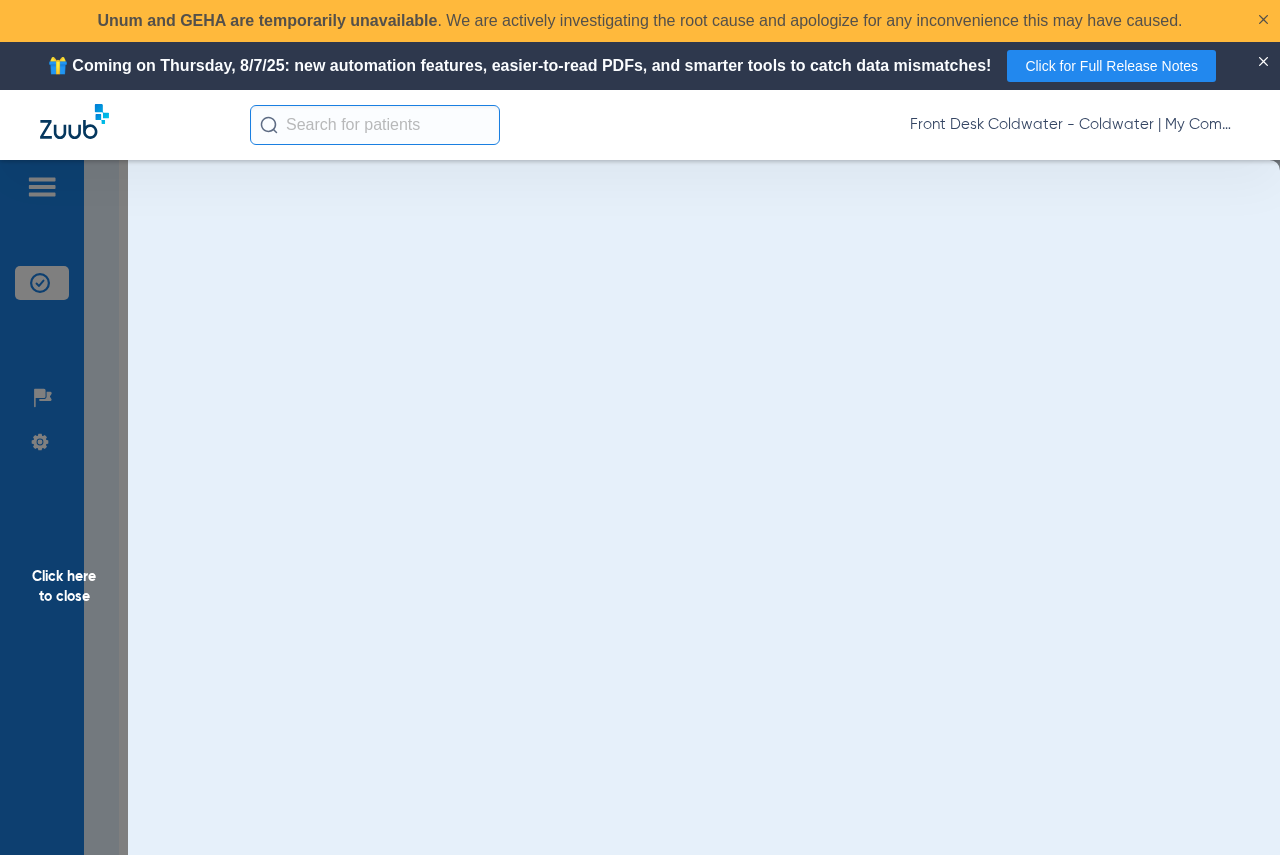 scroll, scrollTop: 0, scrollLeft: 0, axis: both 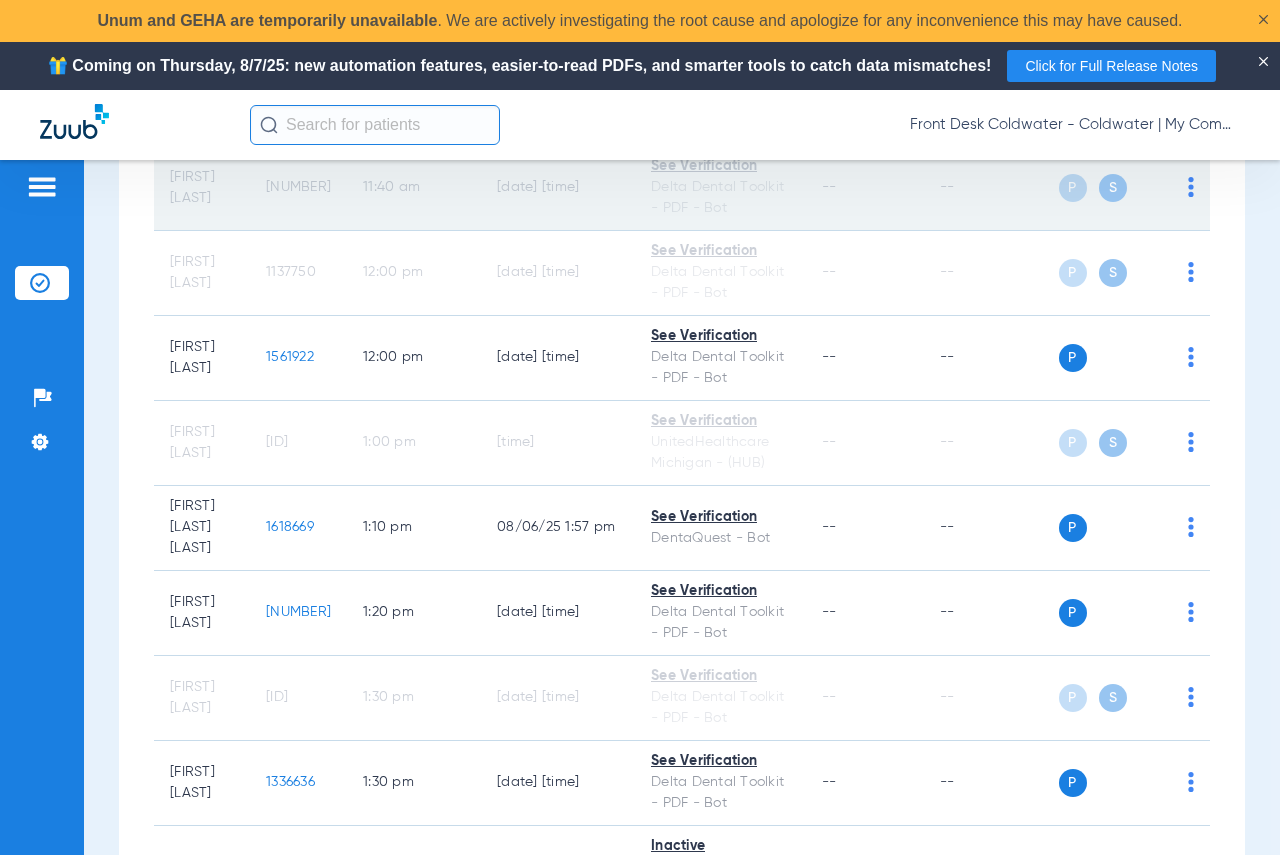 click on "[NUMBER]" 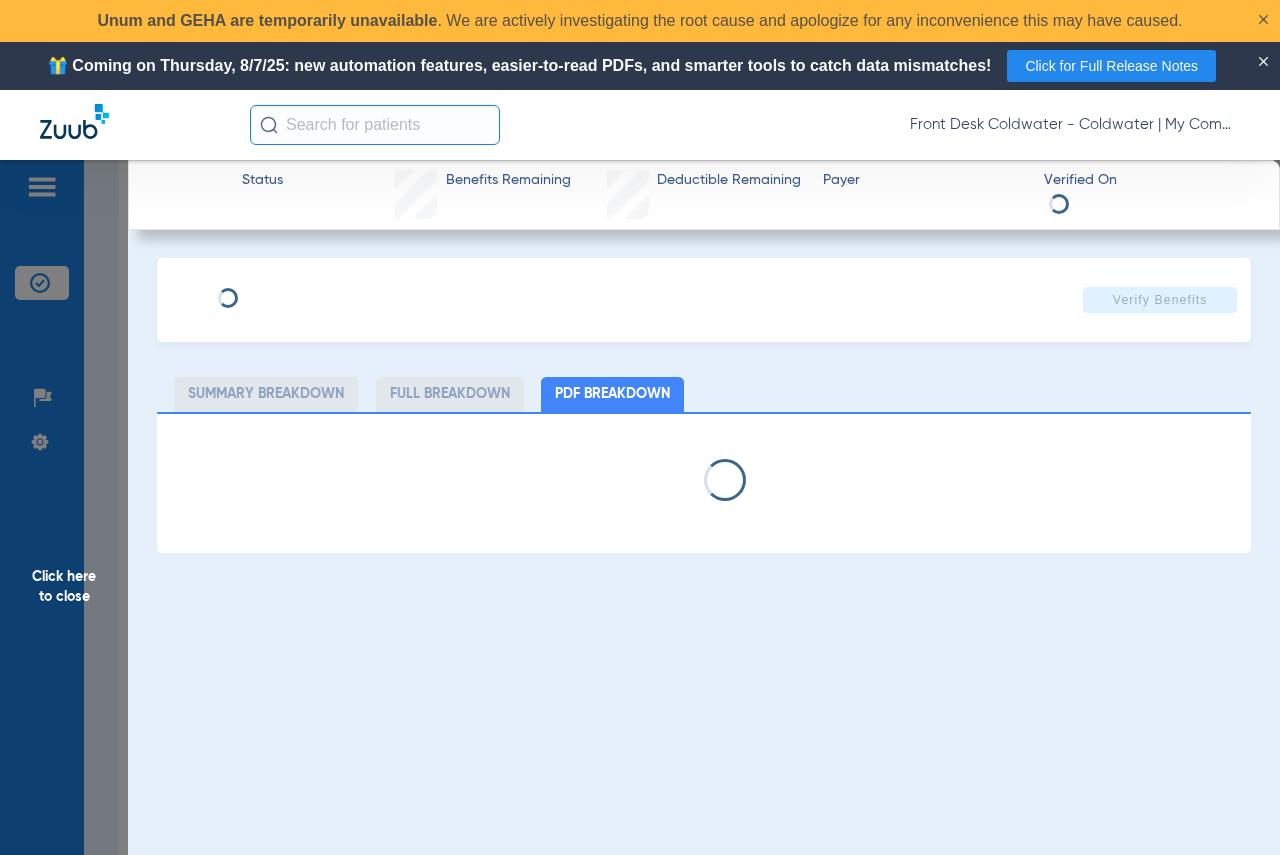 select on "page-width" 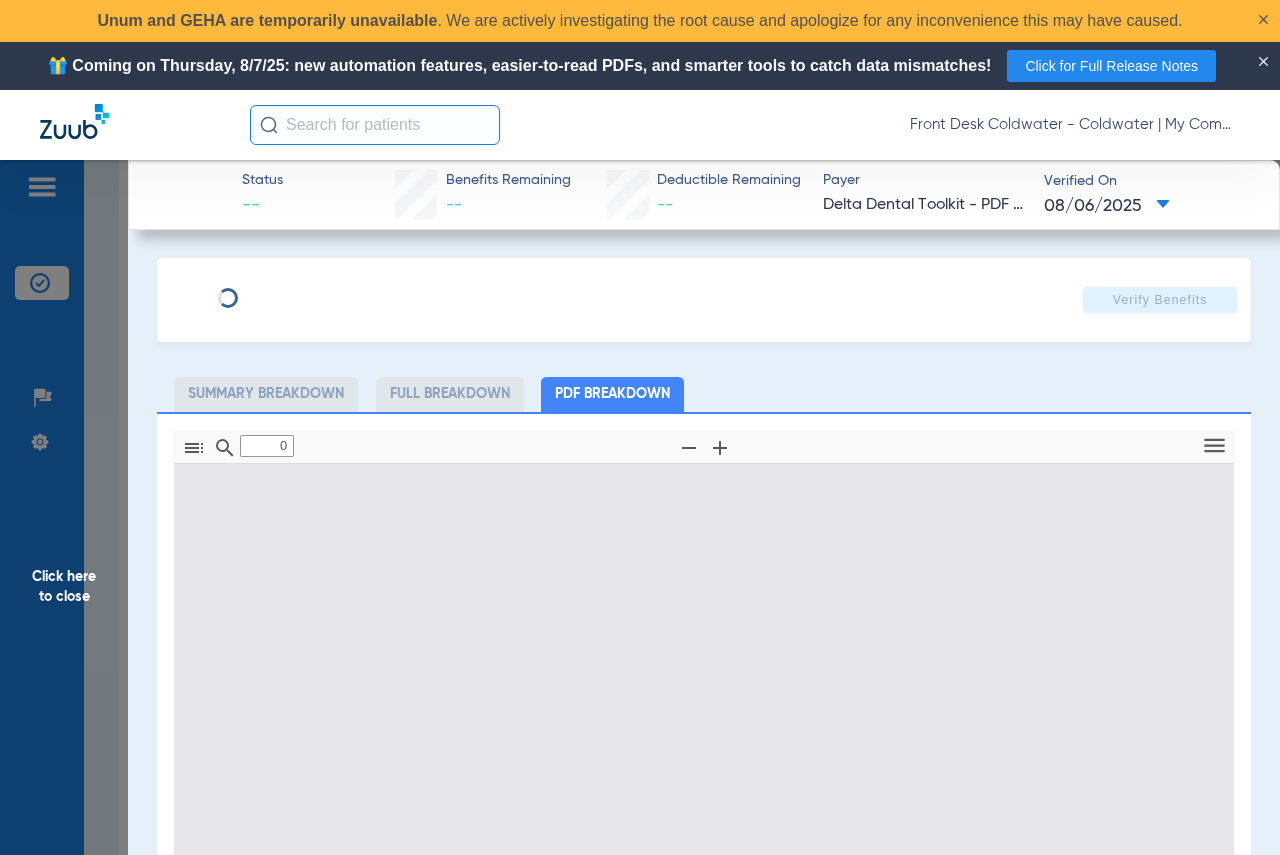 type on "1" 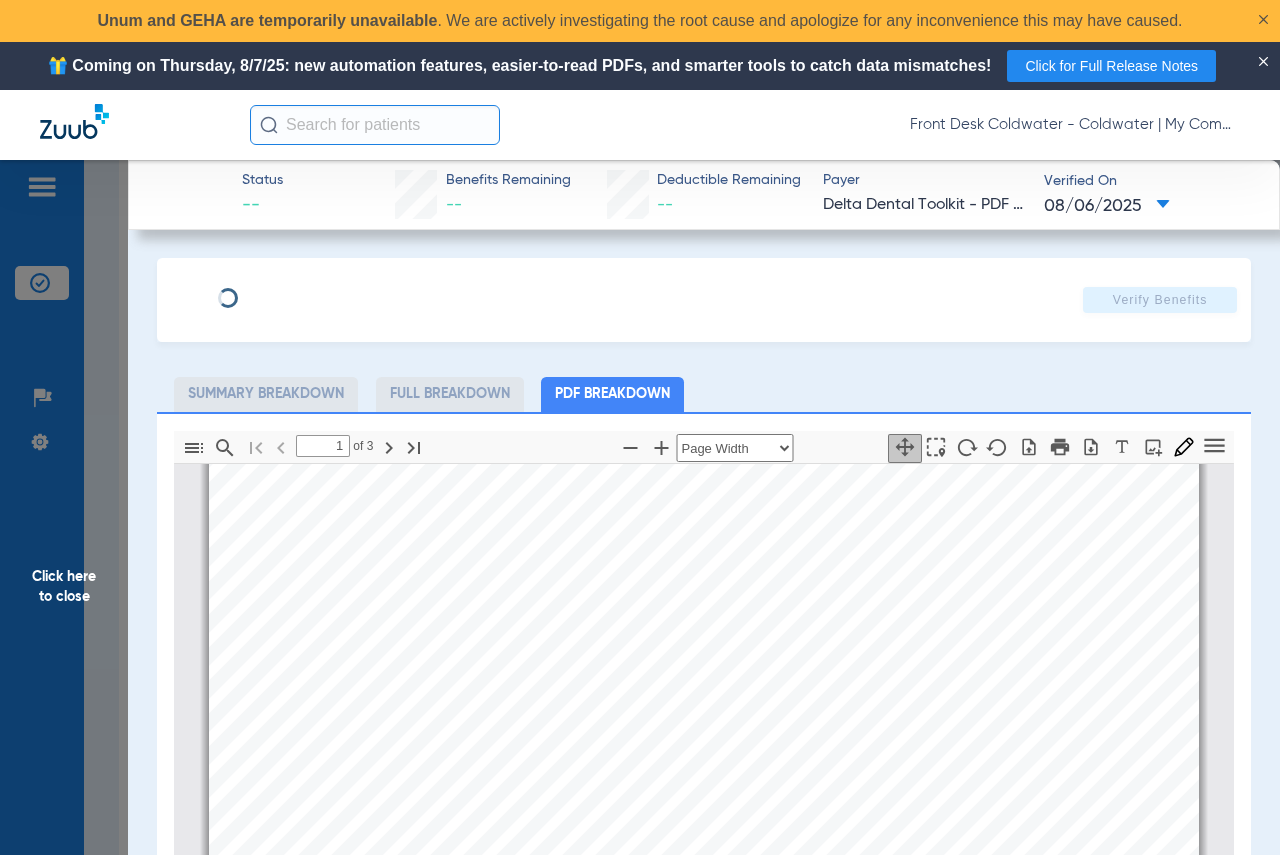 scroll, scrollTop: 410, scrollLeft: 0, axis: vertical 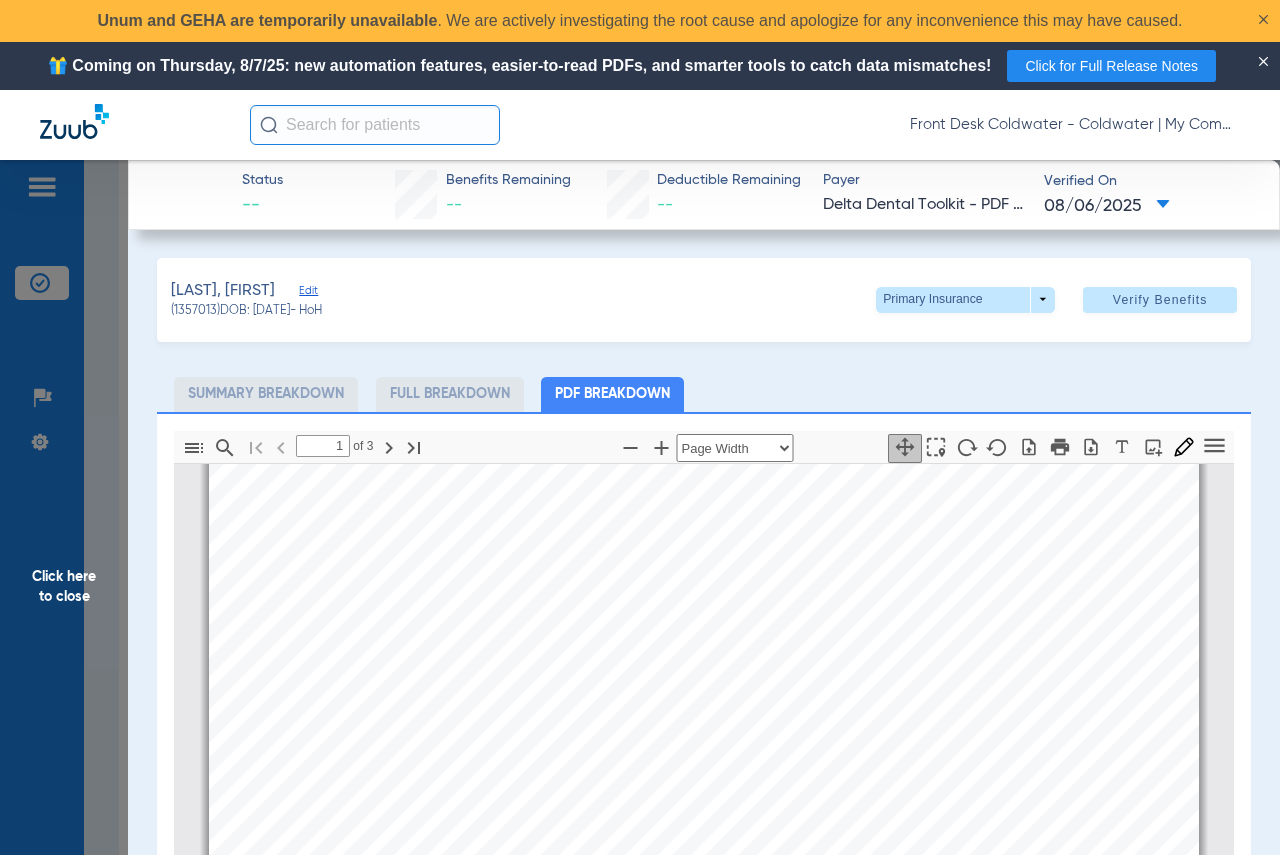 drag, startPoint x: 92, startPoint y: 574, endPoint x: 56, endPoint y: 583, distance: 37.107952 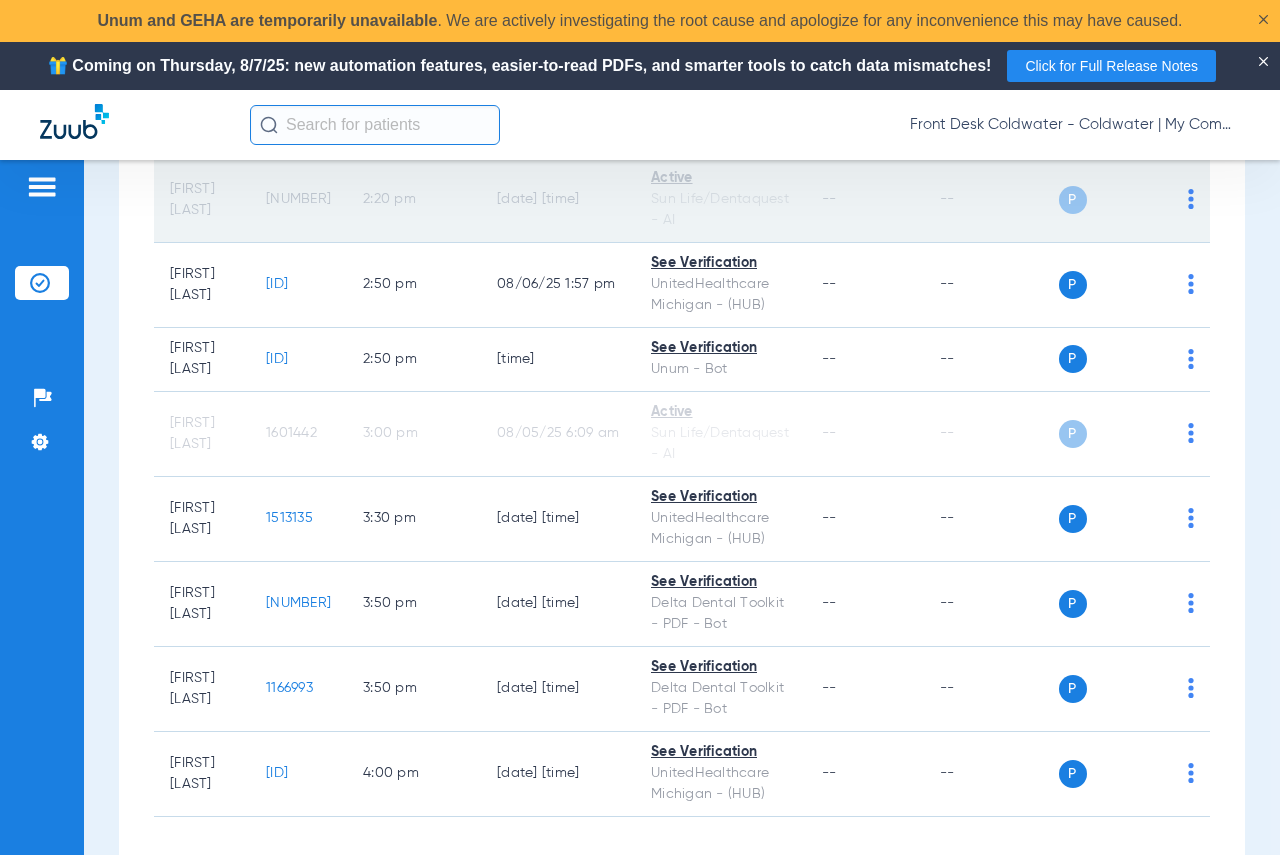 scroll, scrollTop: 3046, scrollLeft: 0, axis: vertical 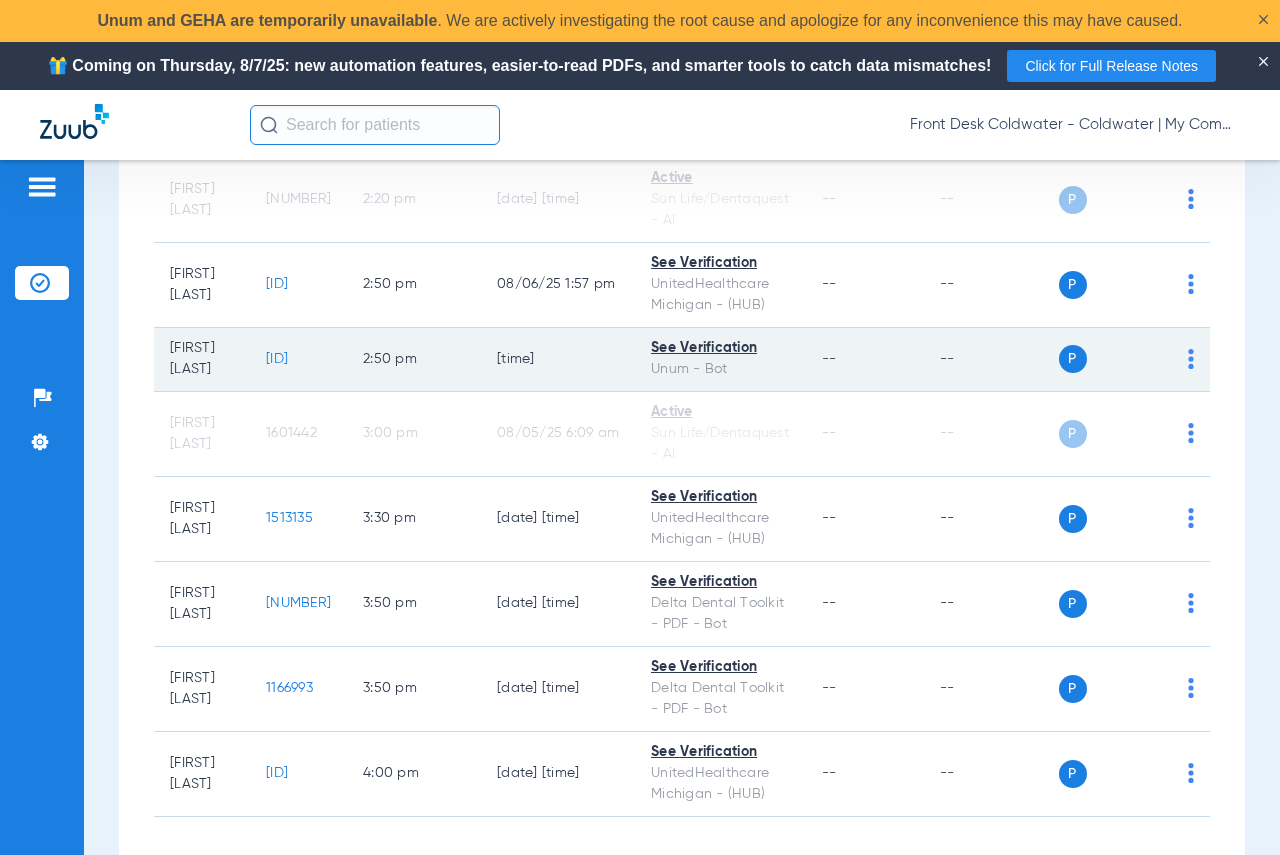 click on "[ID]" 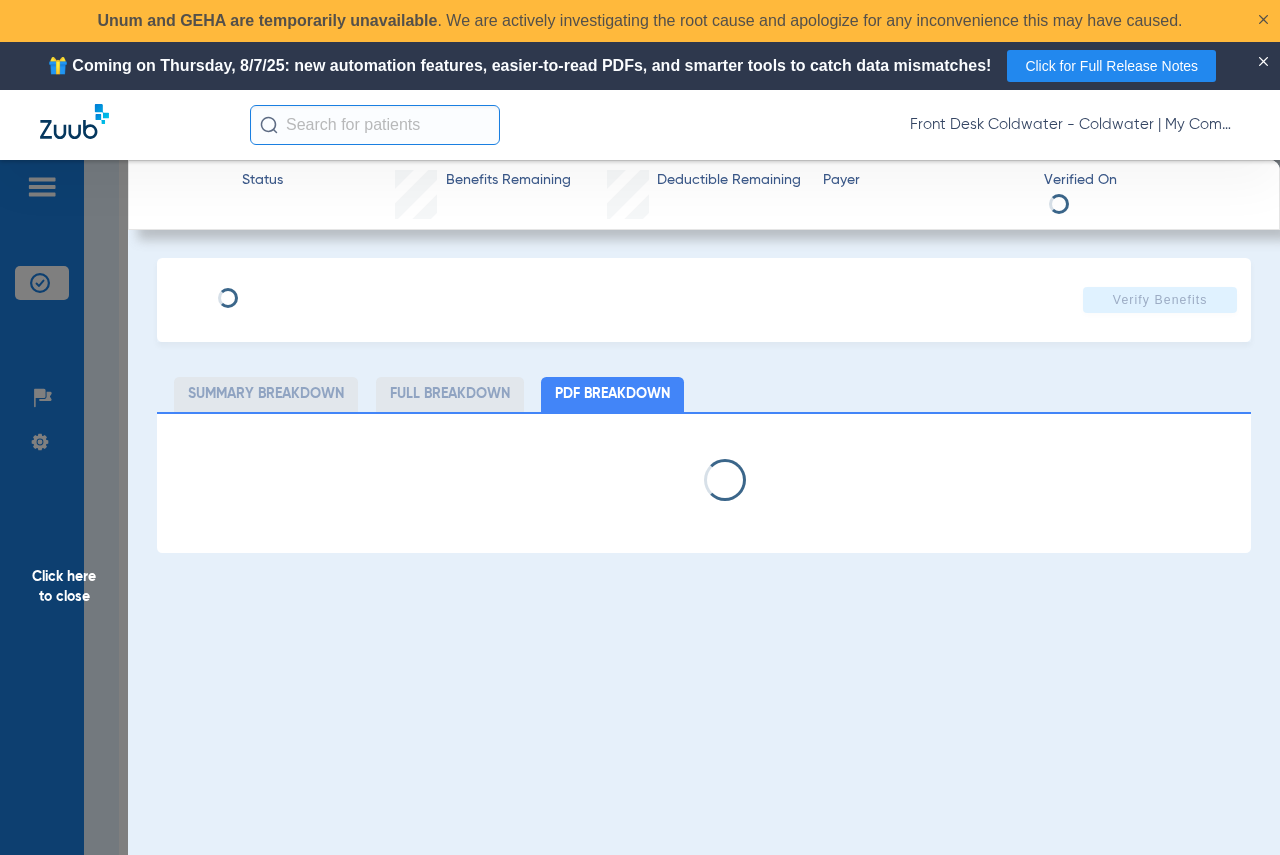 select on "page-width" 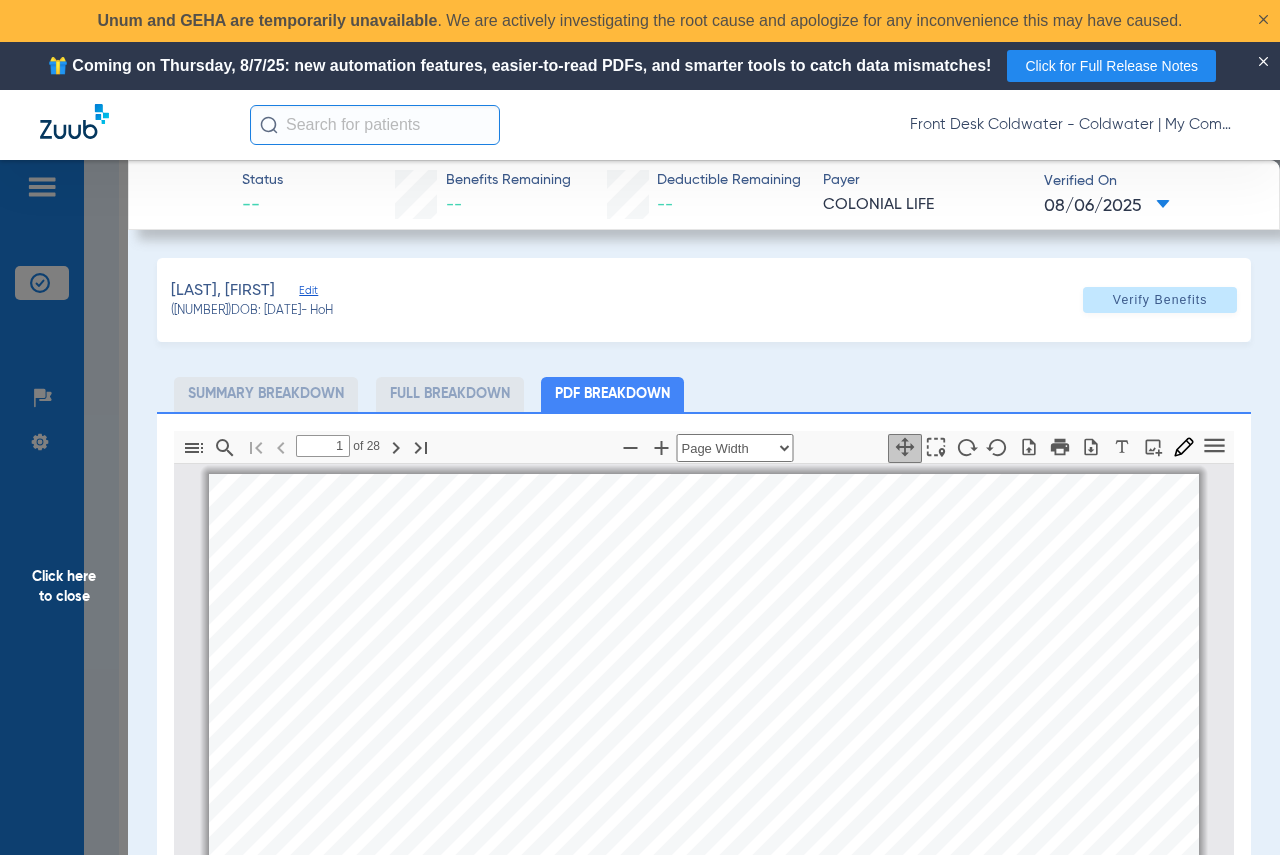 scroll, scrollTop: 10, scrollLeft: 0, axis: vertical 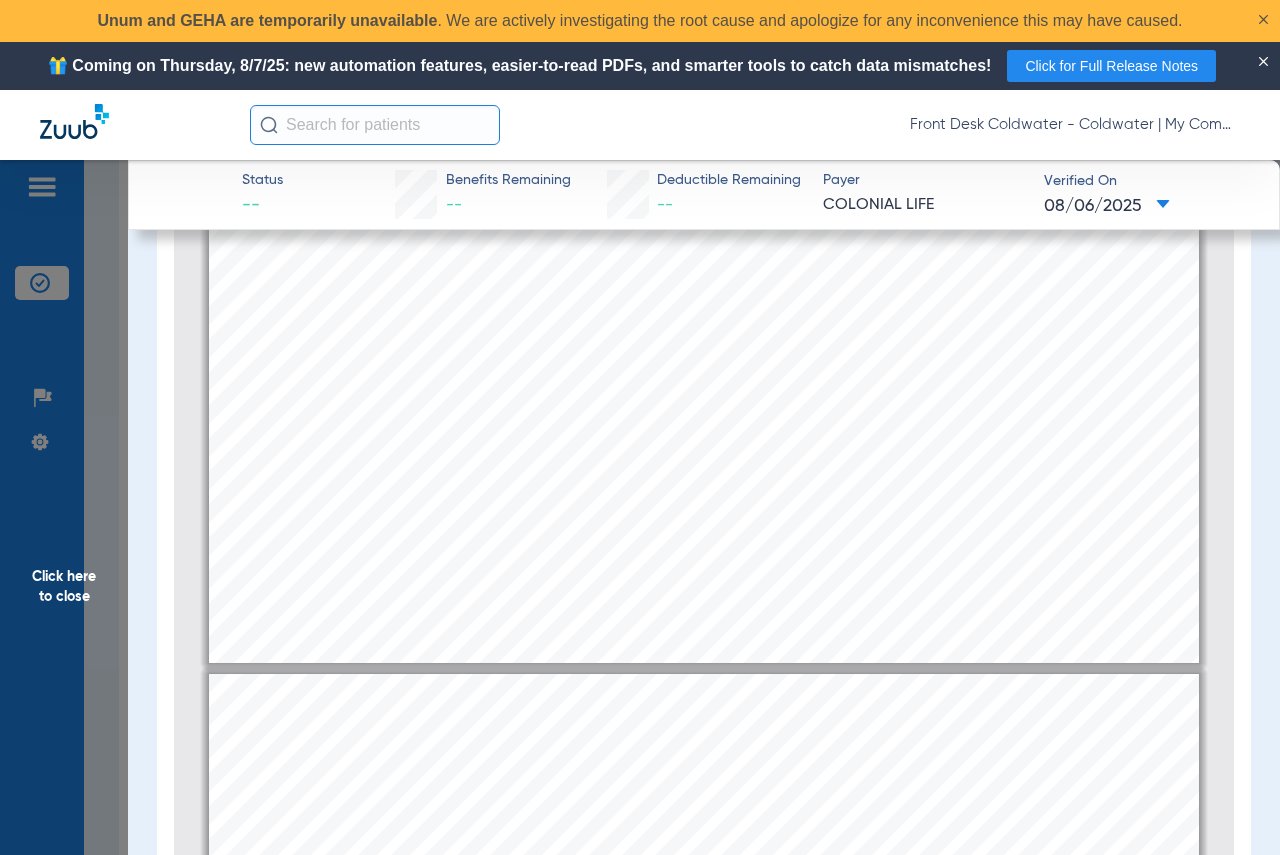 type on "27" 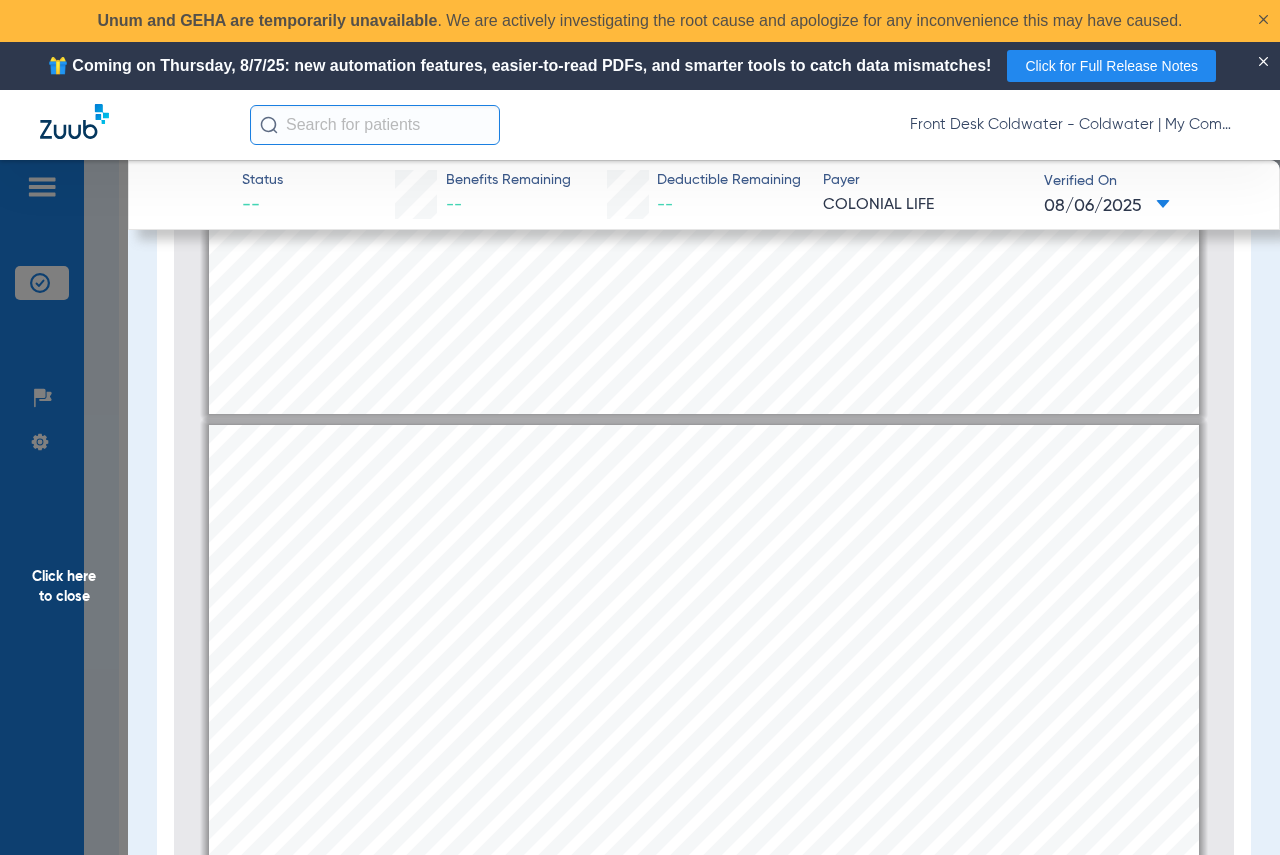 scroll, scrollTop: 33452, scrollLeft: 0, axis: vertical 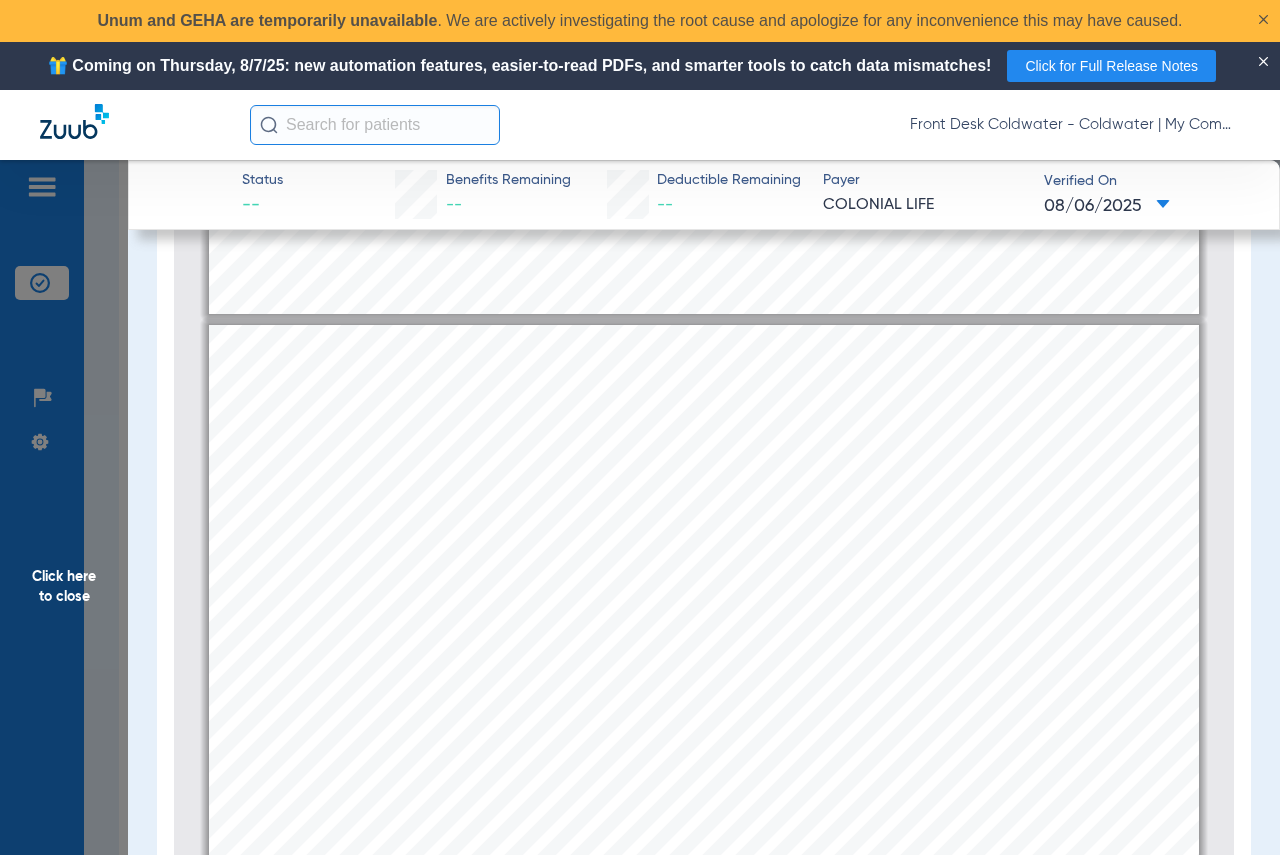 click on "Click here to close" 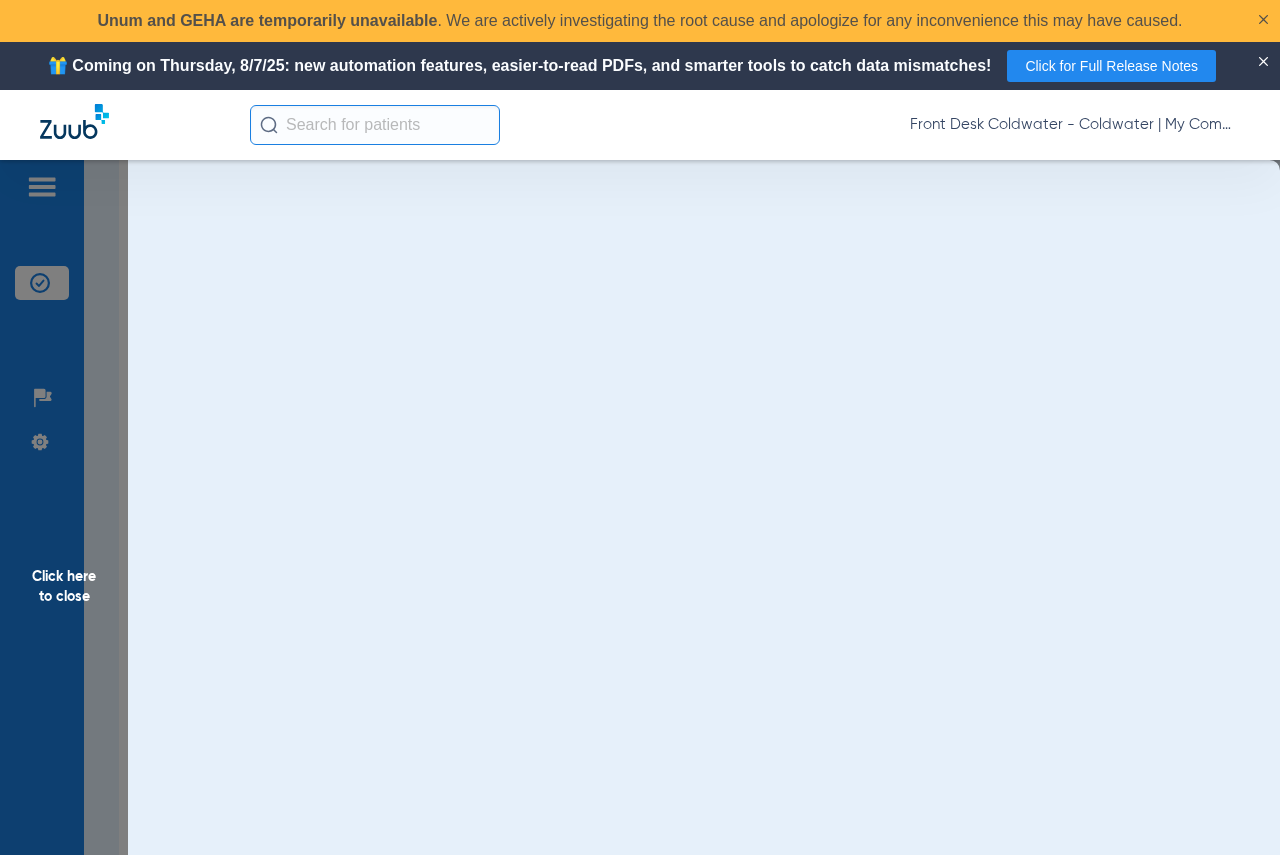 scroll, scrollTop: 0, scrollLeft: 0, axis: both 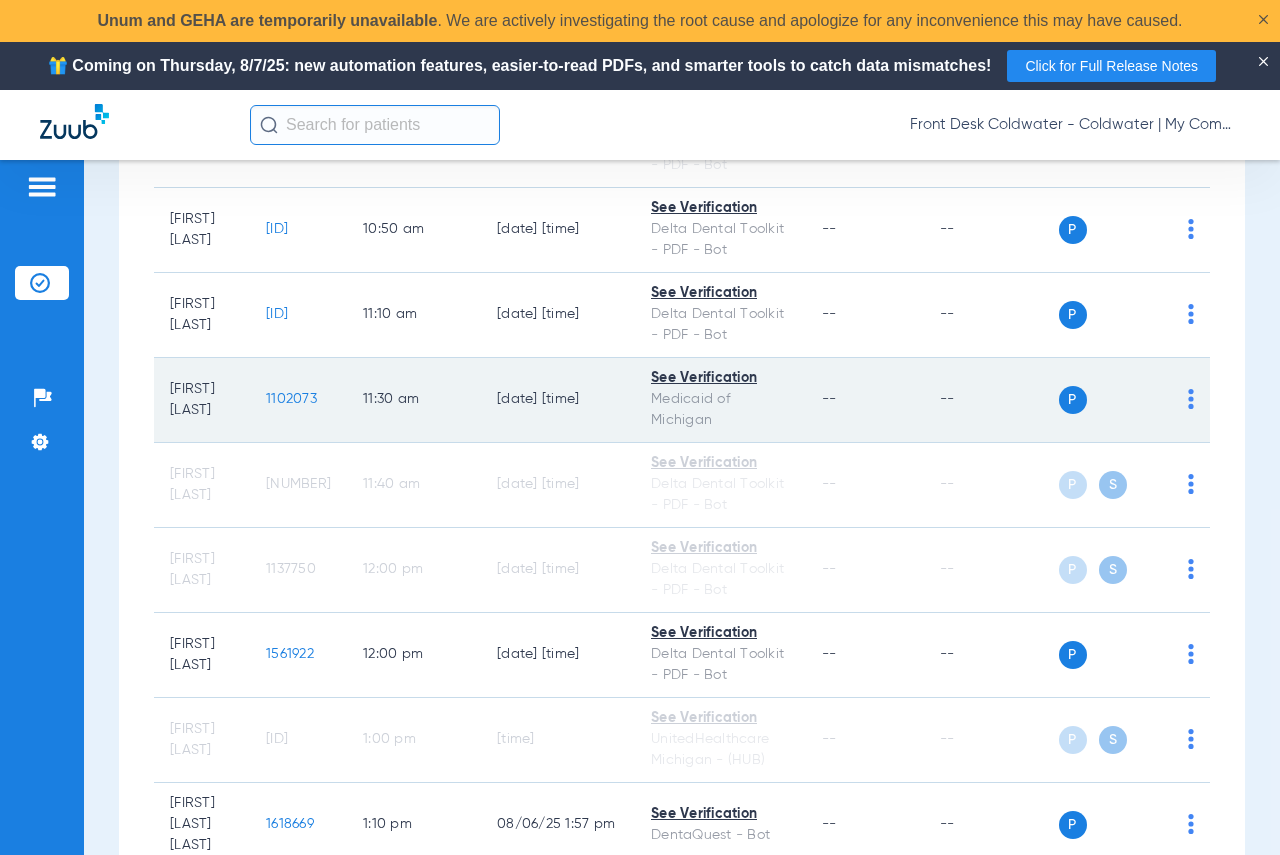 click on "1102073" 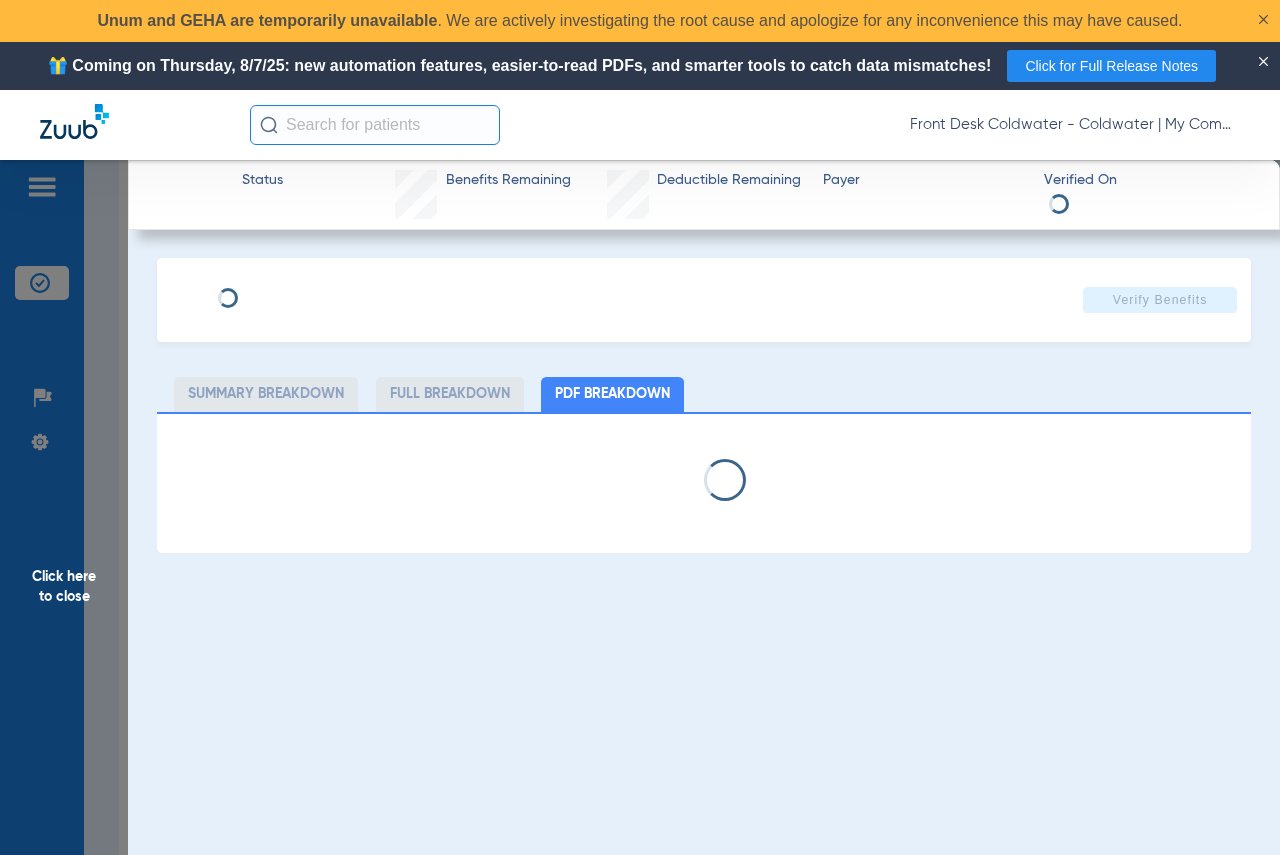 select on "page-width" 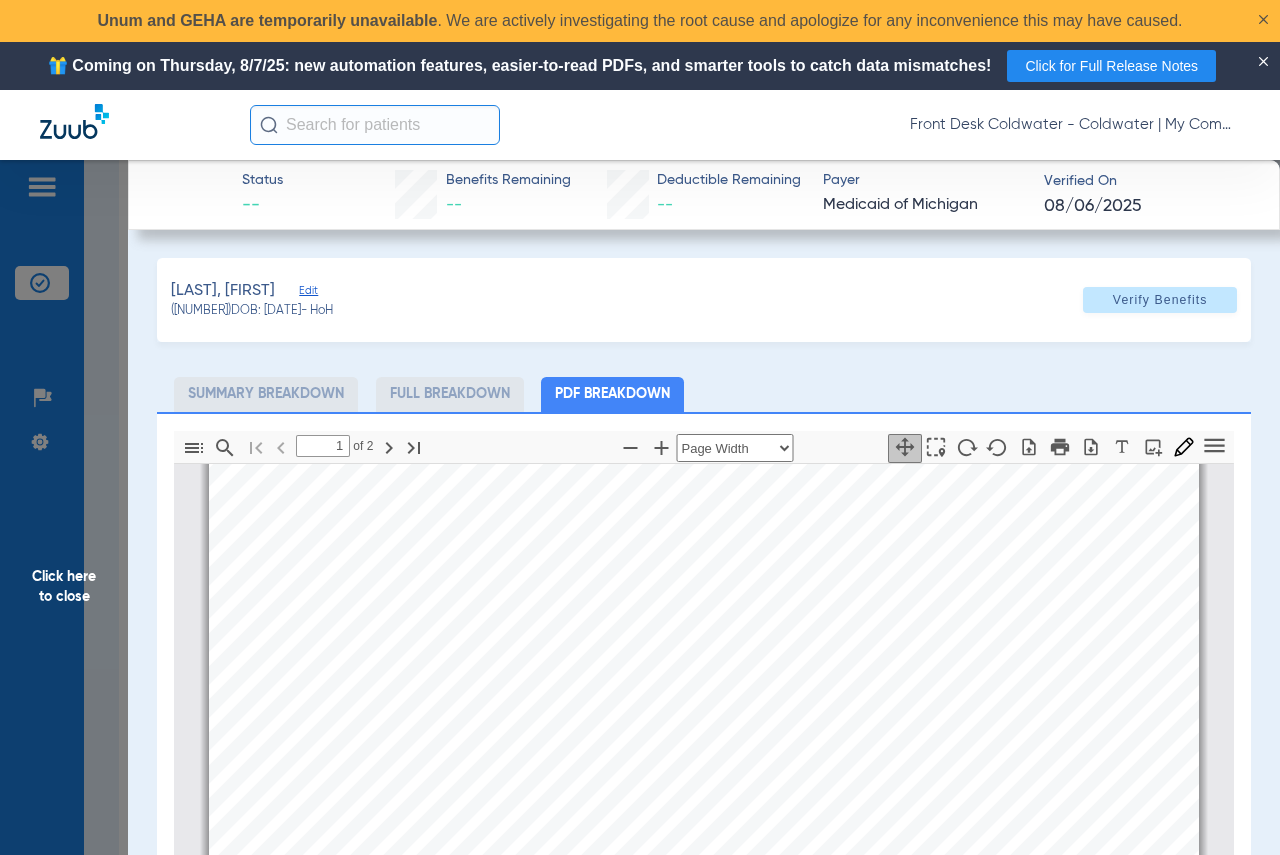 type on "2" 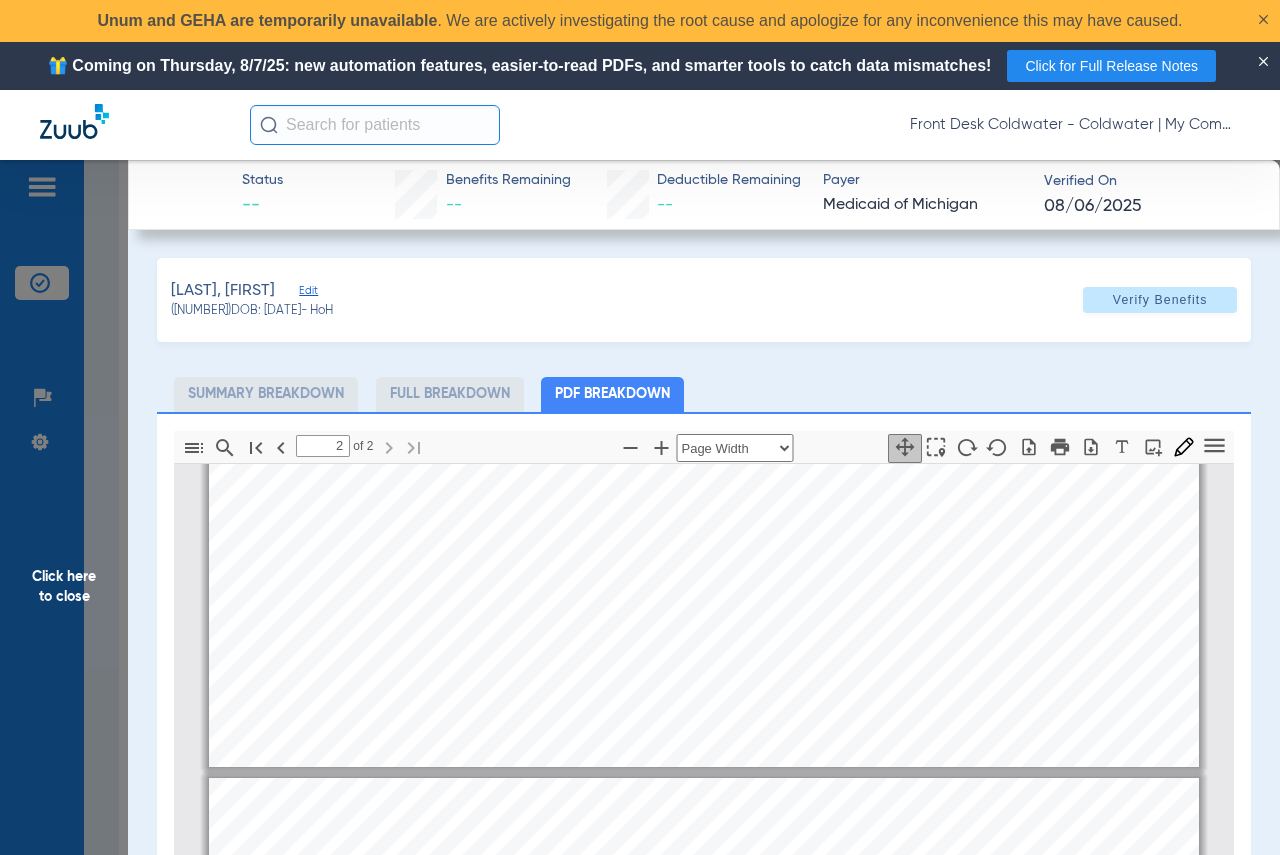 scroll, scrollTop: 1006, scrollLeft: 0, axis: vertical 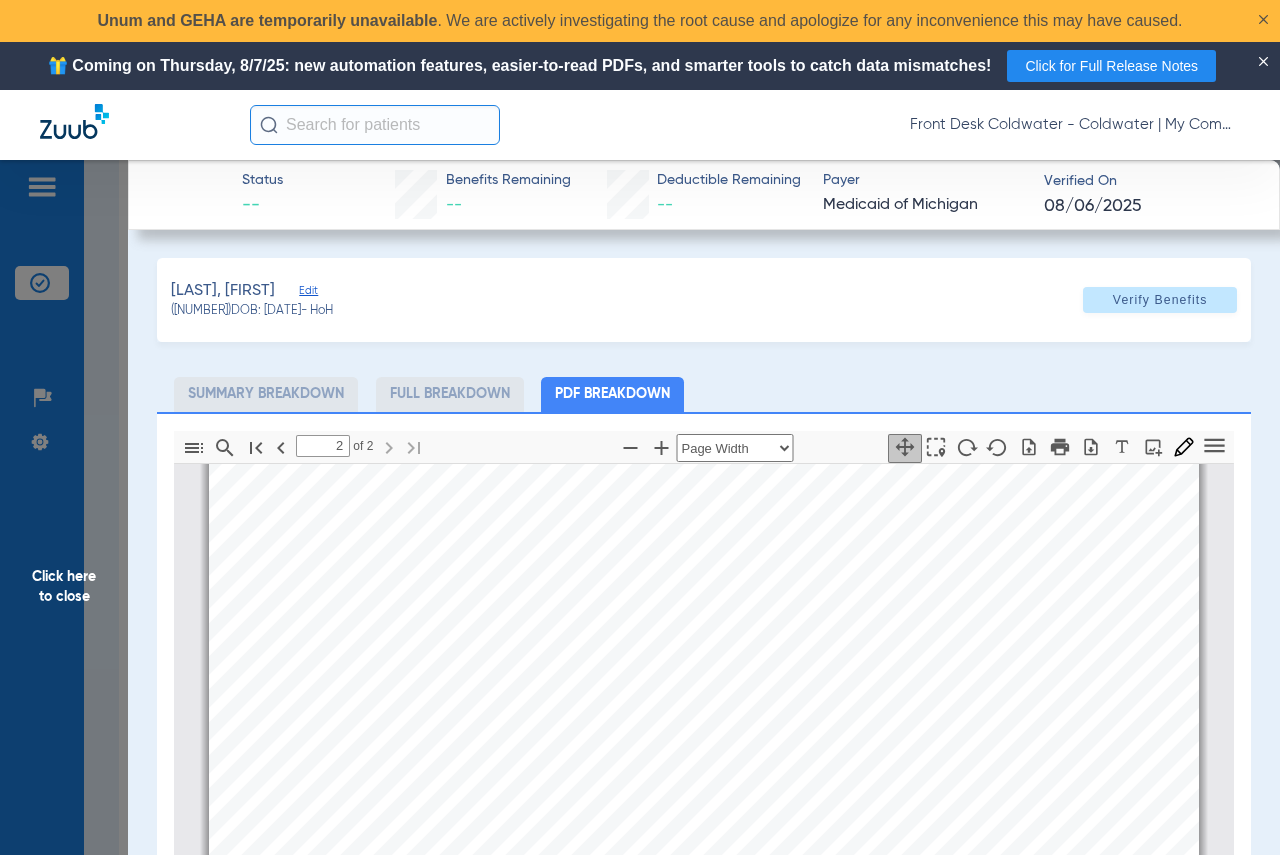 click on "Click here to close" 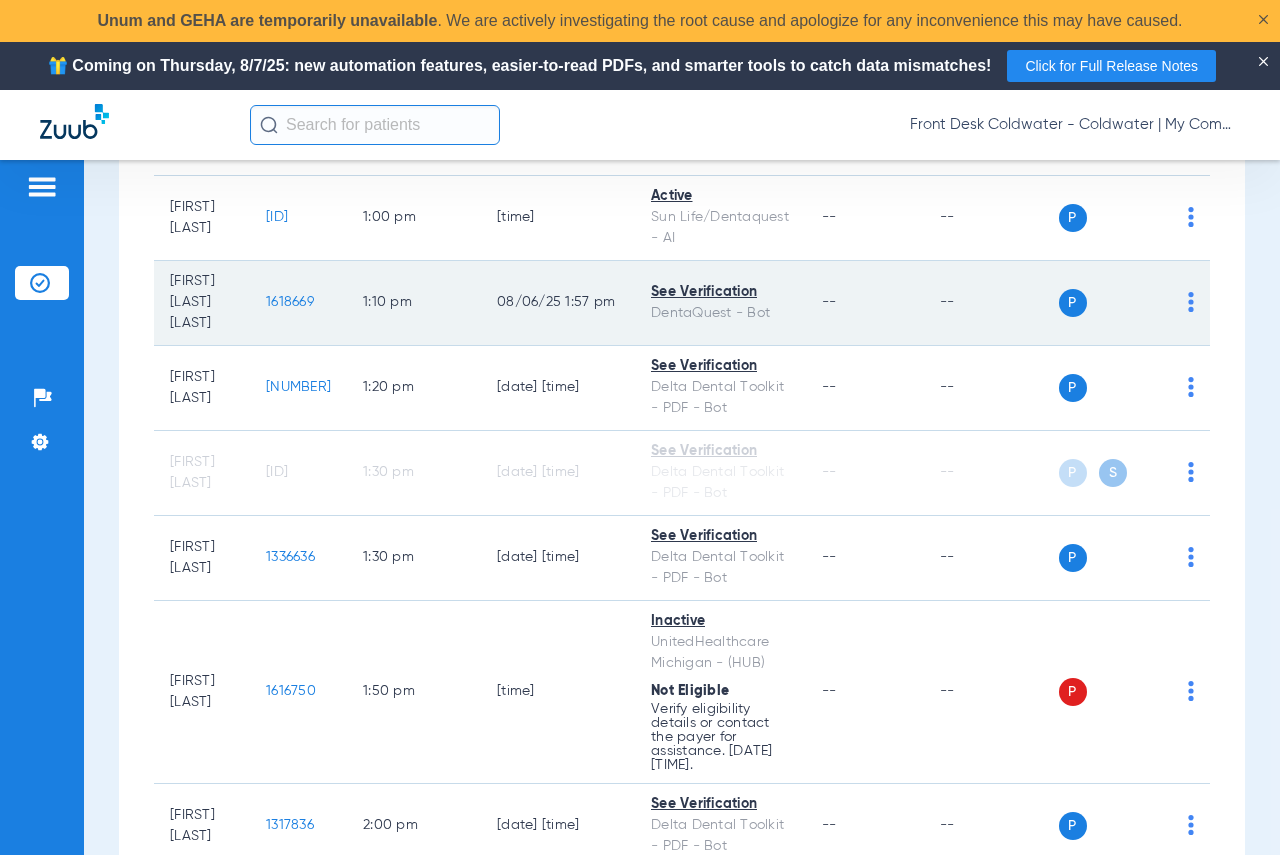 scroll, scrollTop: 1883, scrollLeft: 0, axis: vertical 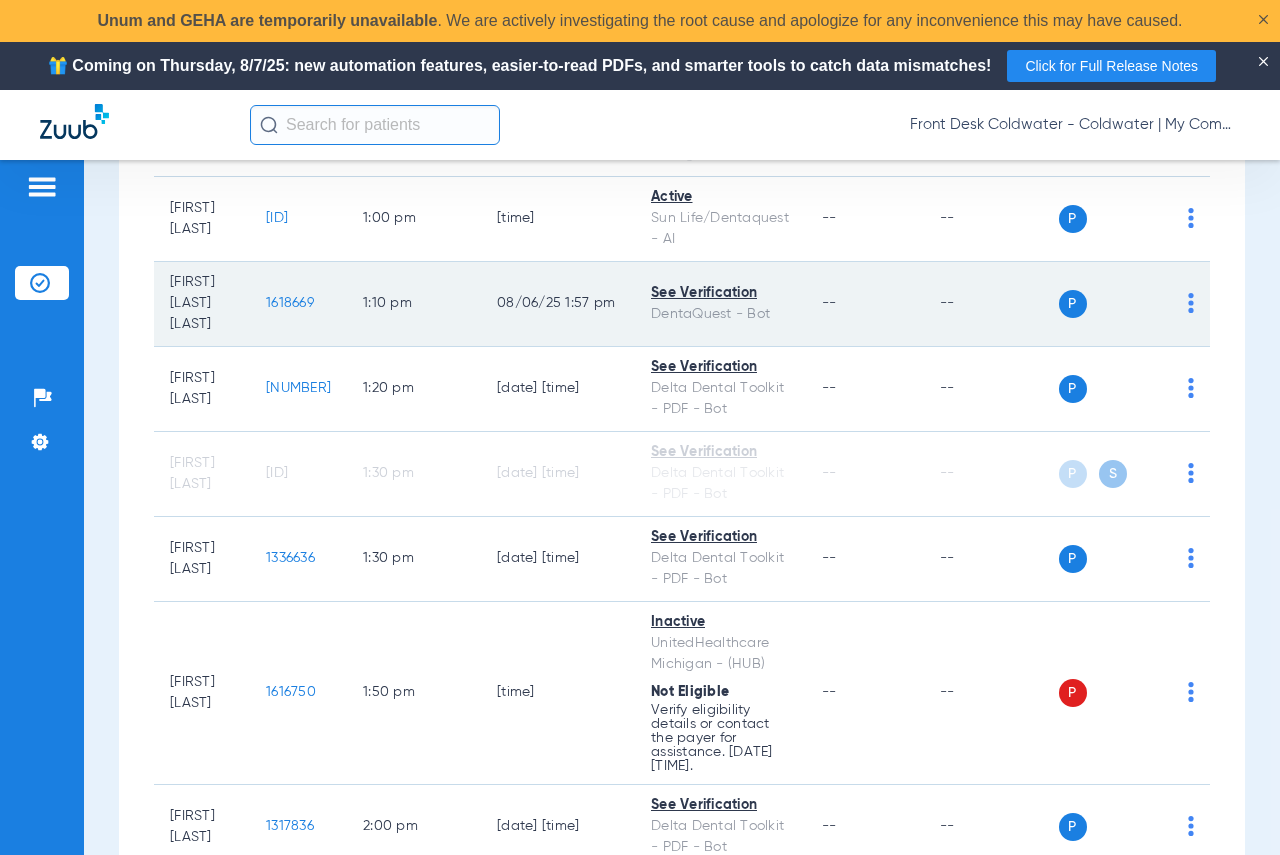 click on "1618669" 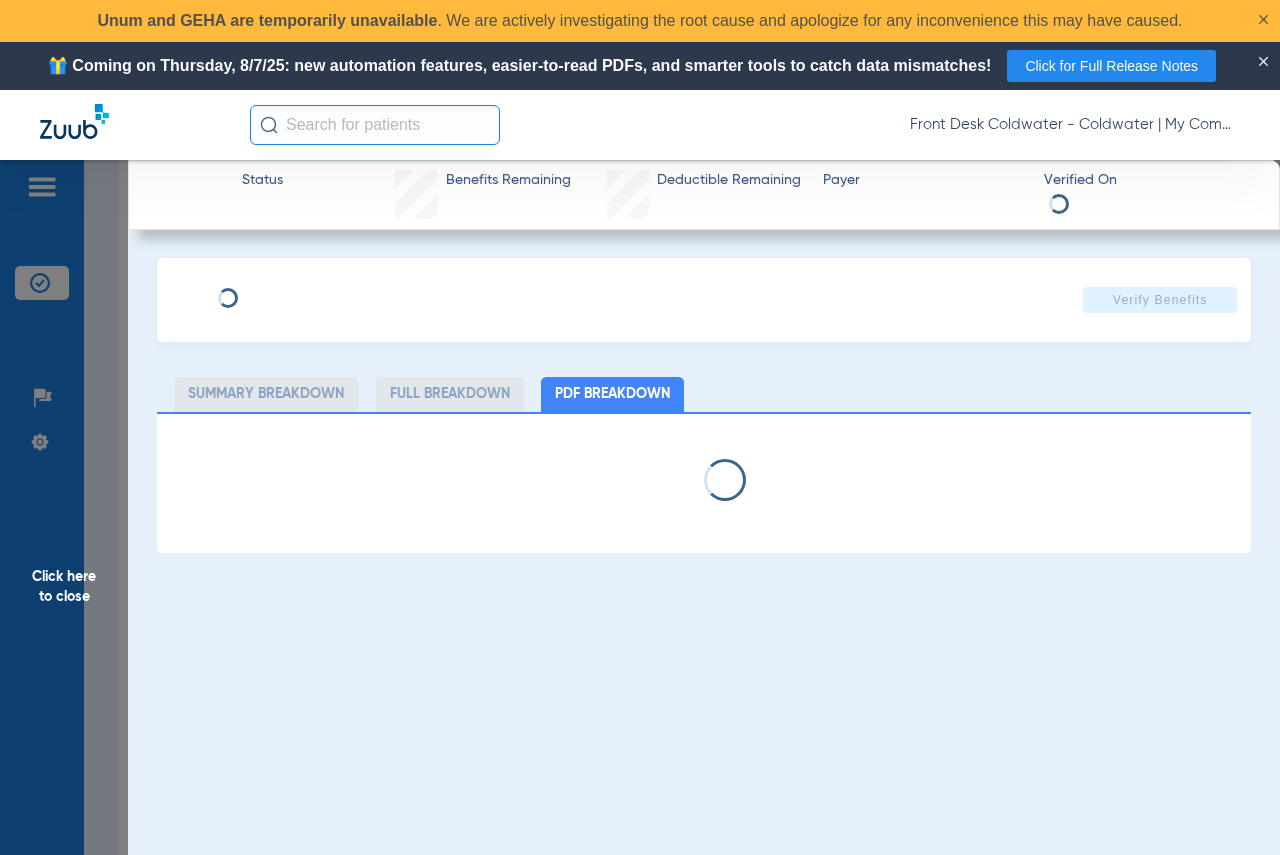 select on "page-width" 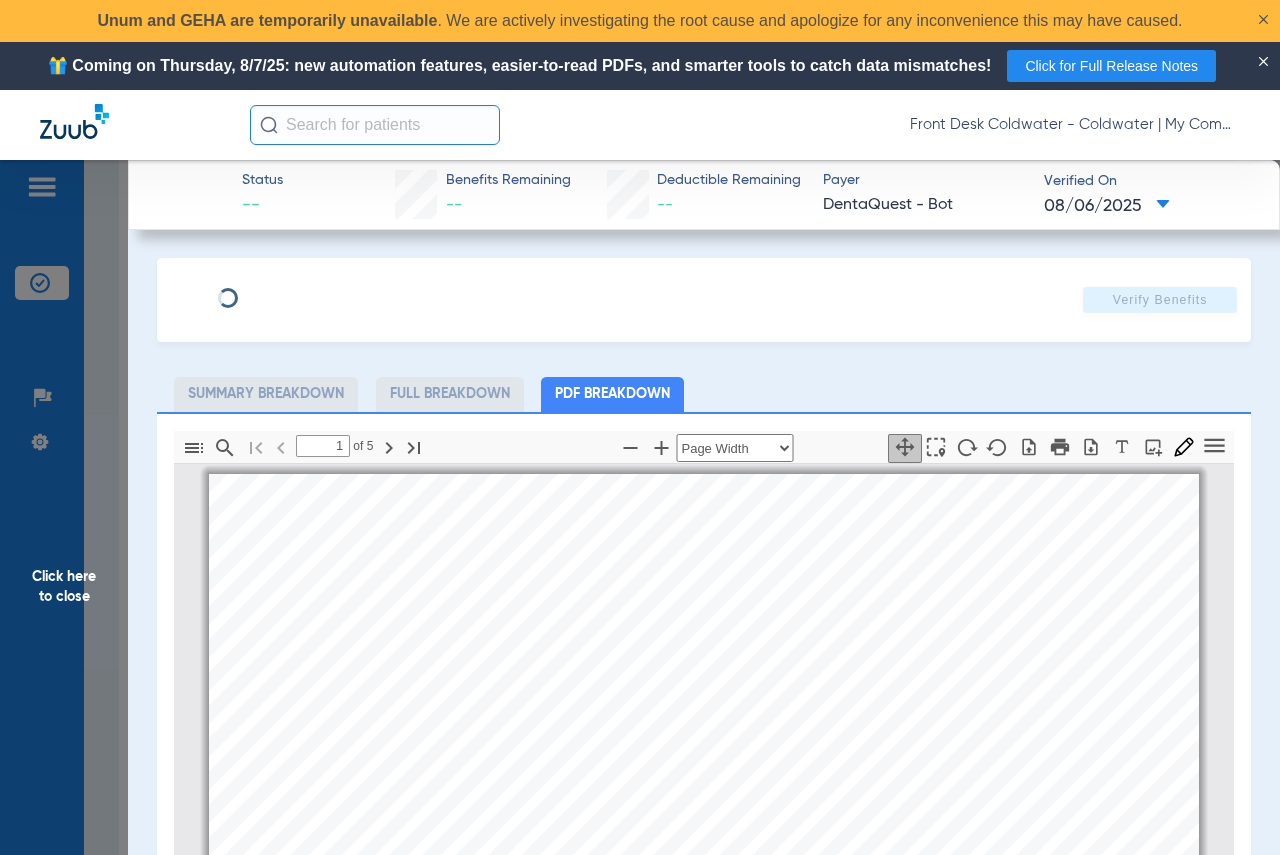 scroll, scrollTop: 10, scrollLeft: 0, axis: vertical 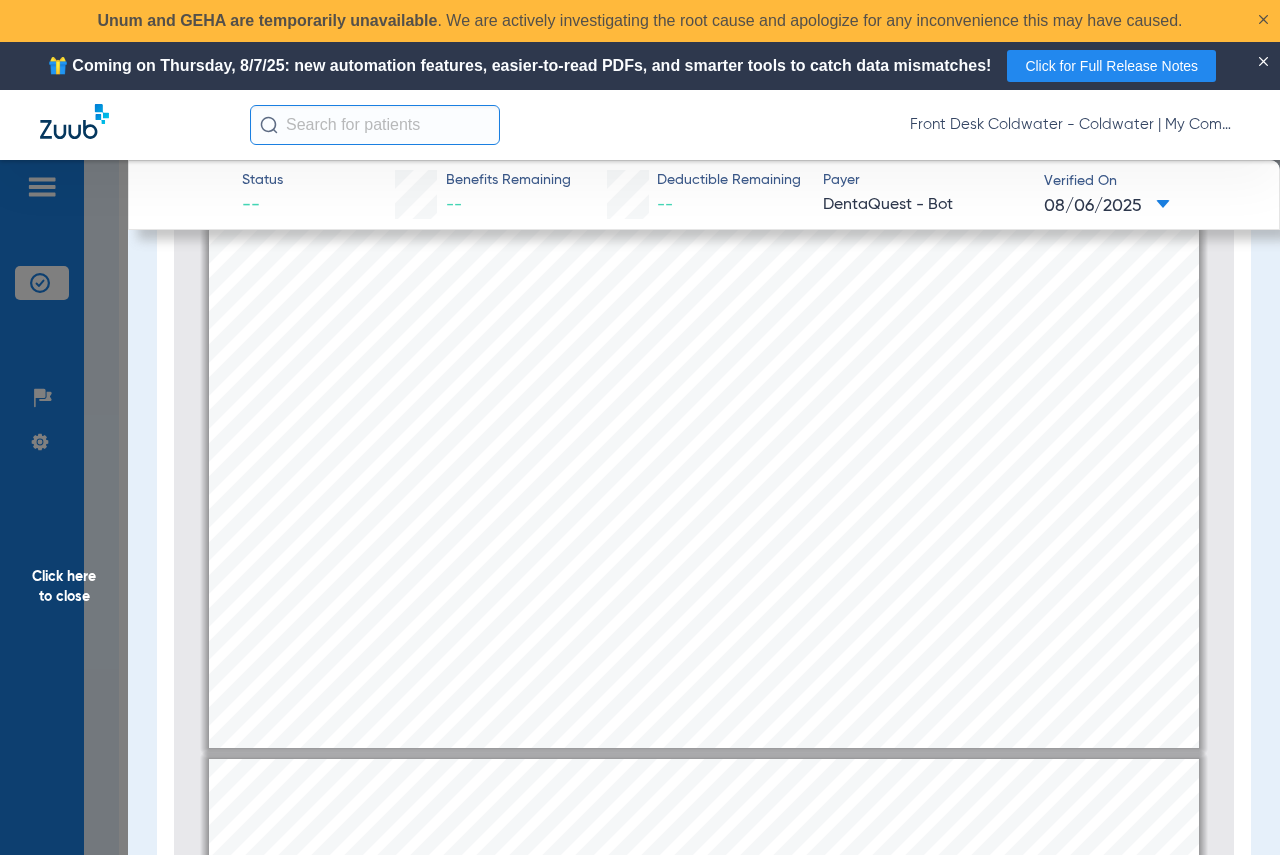 type on "2" 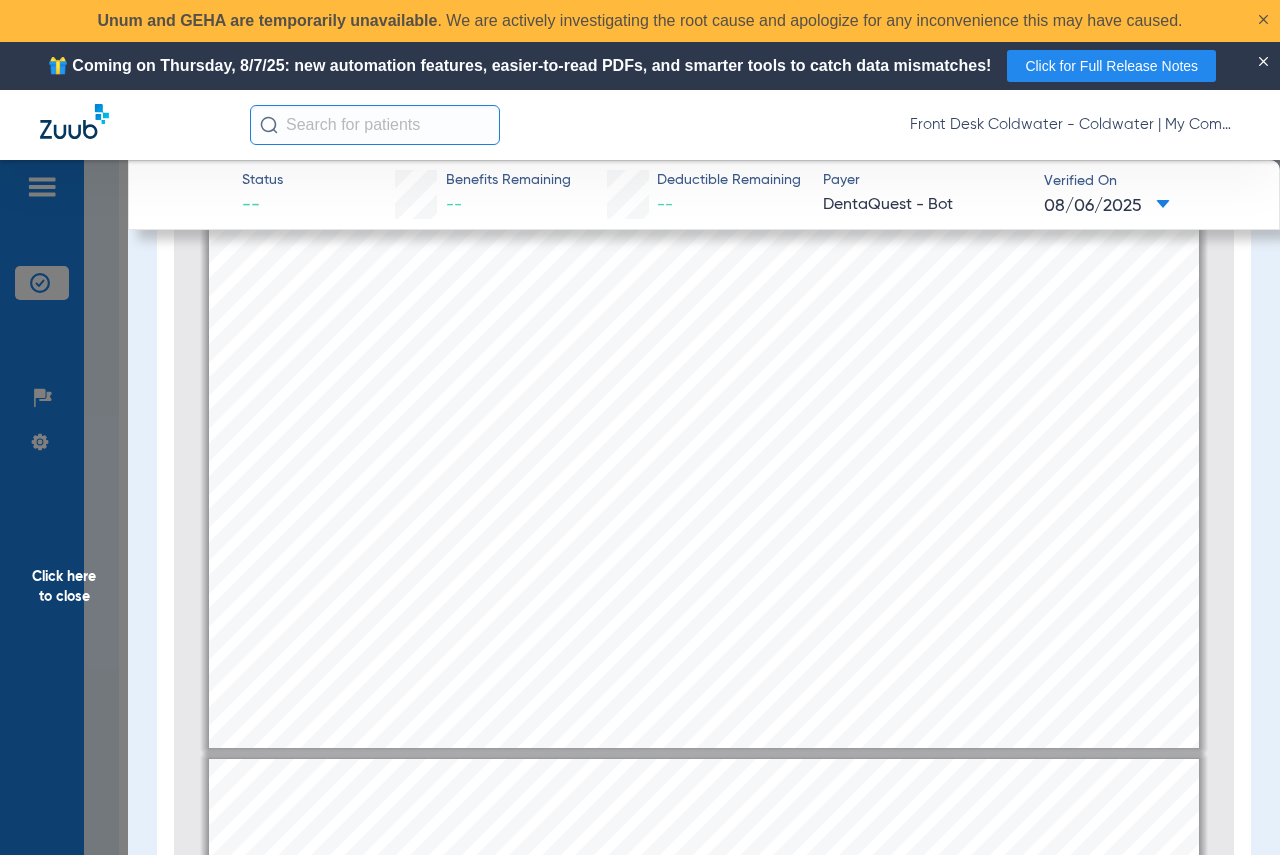 scroll, scrollTop: 310, scrollLeft: 0, axis: vertical 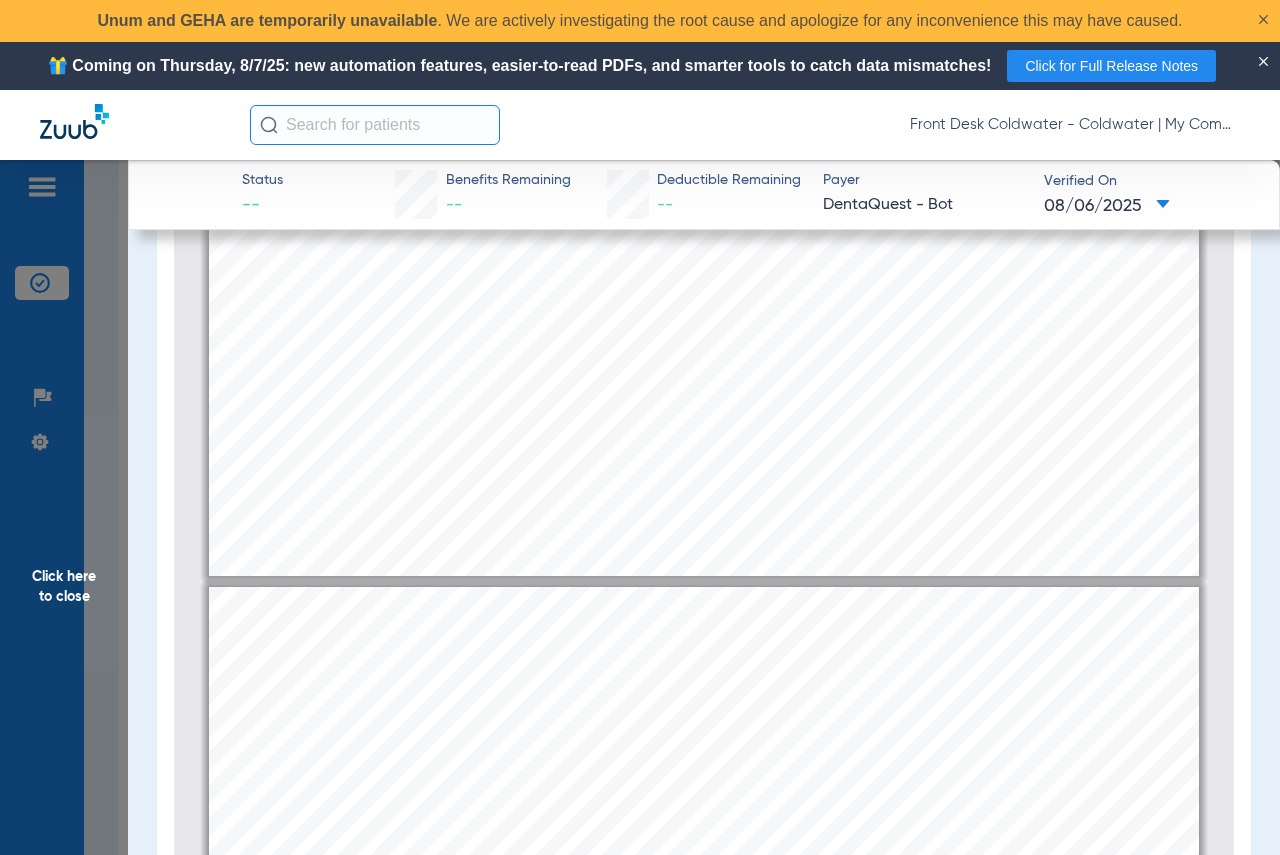 click on "Click here to close" 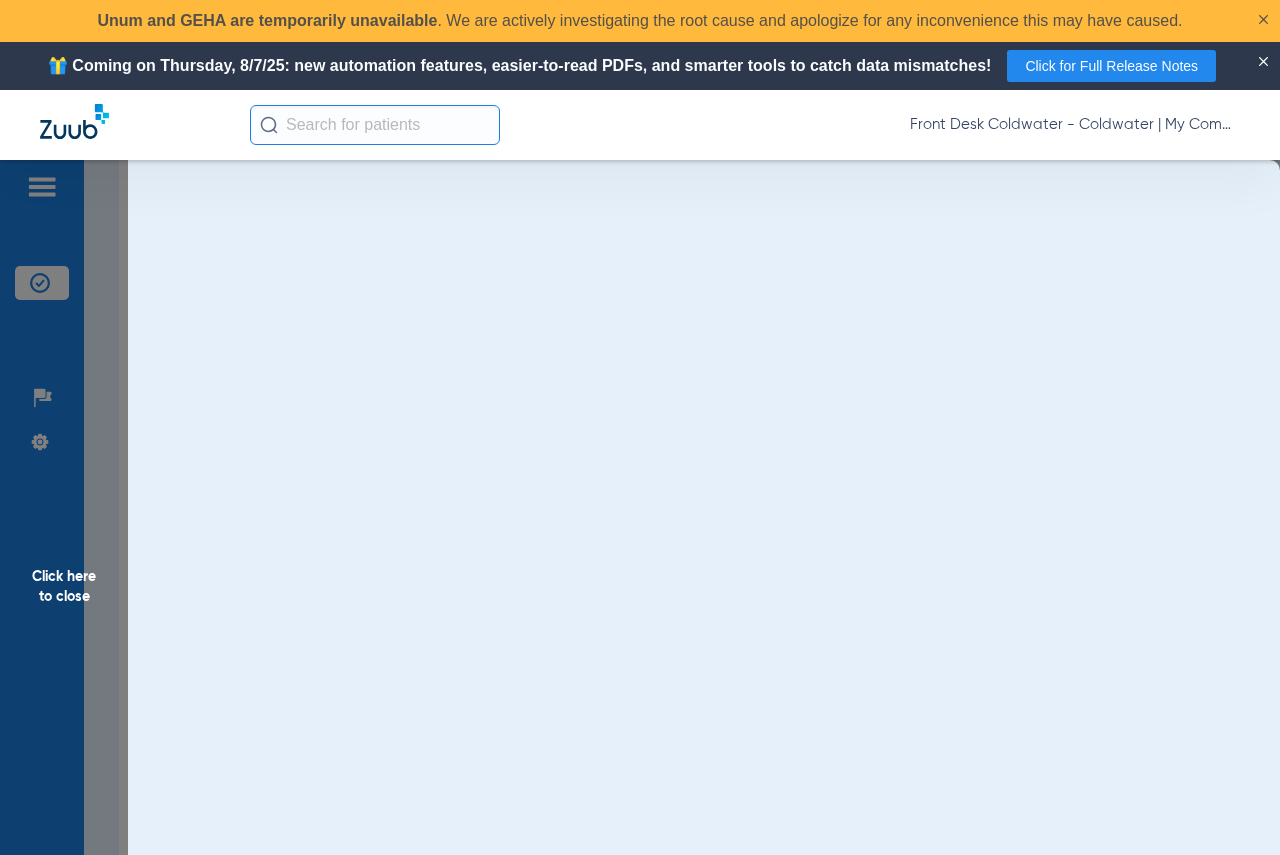 scroll, scrollTop: 0, scrollLeft: 0, axis: both 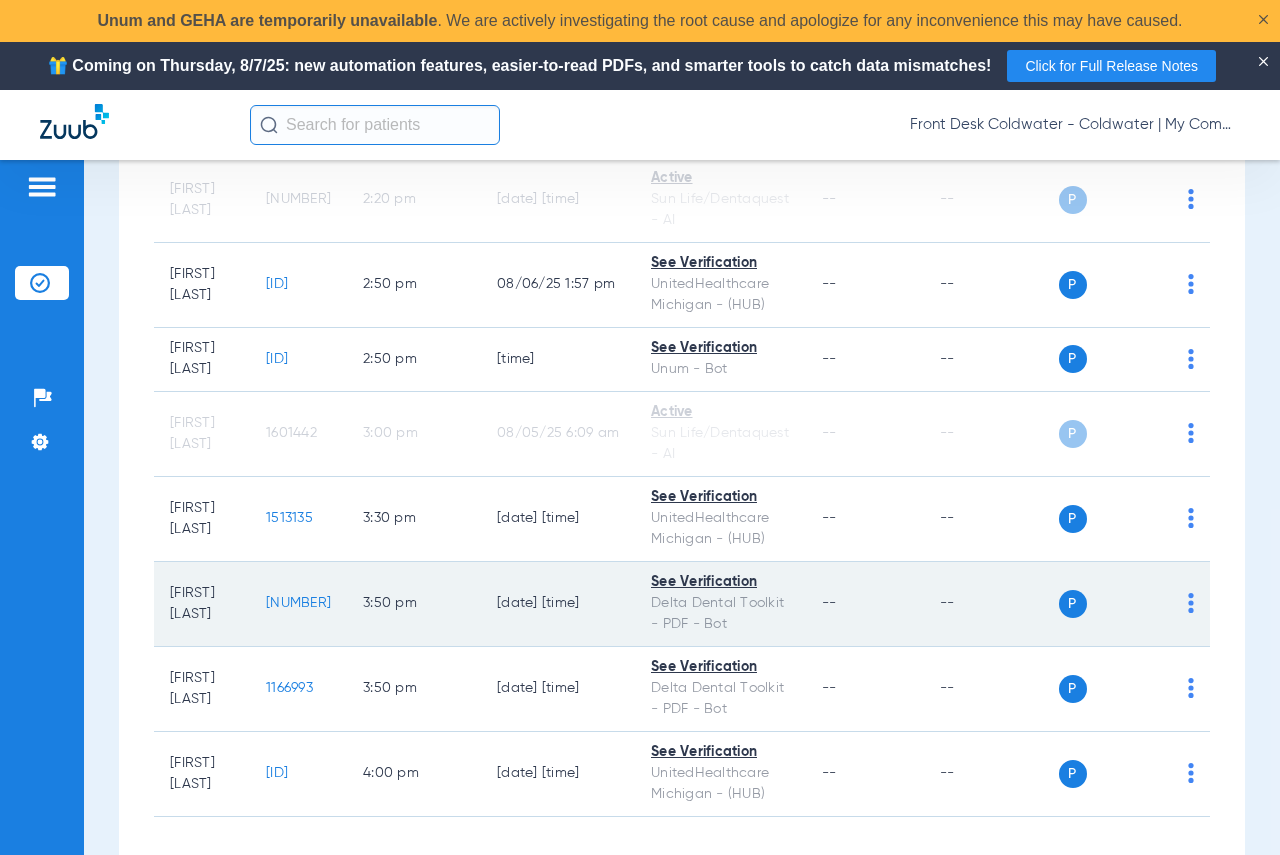click on "[NUMBER]" 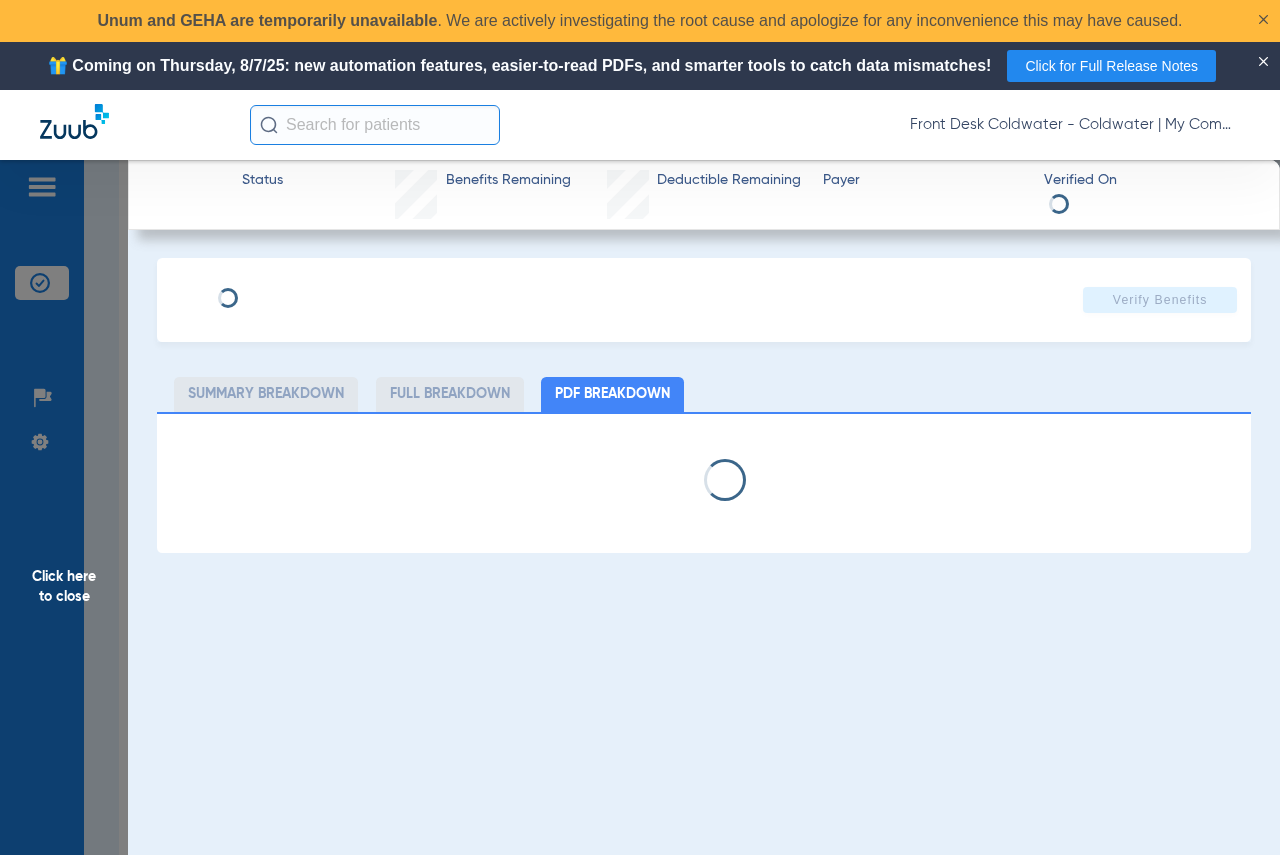 select on "page-width" 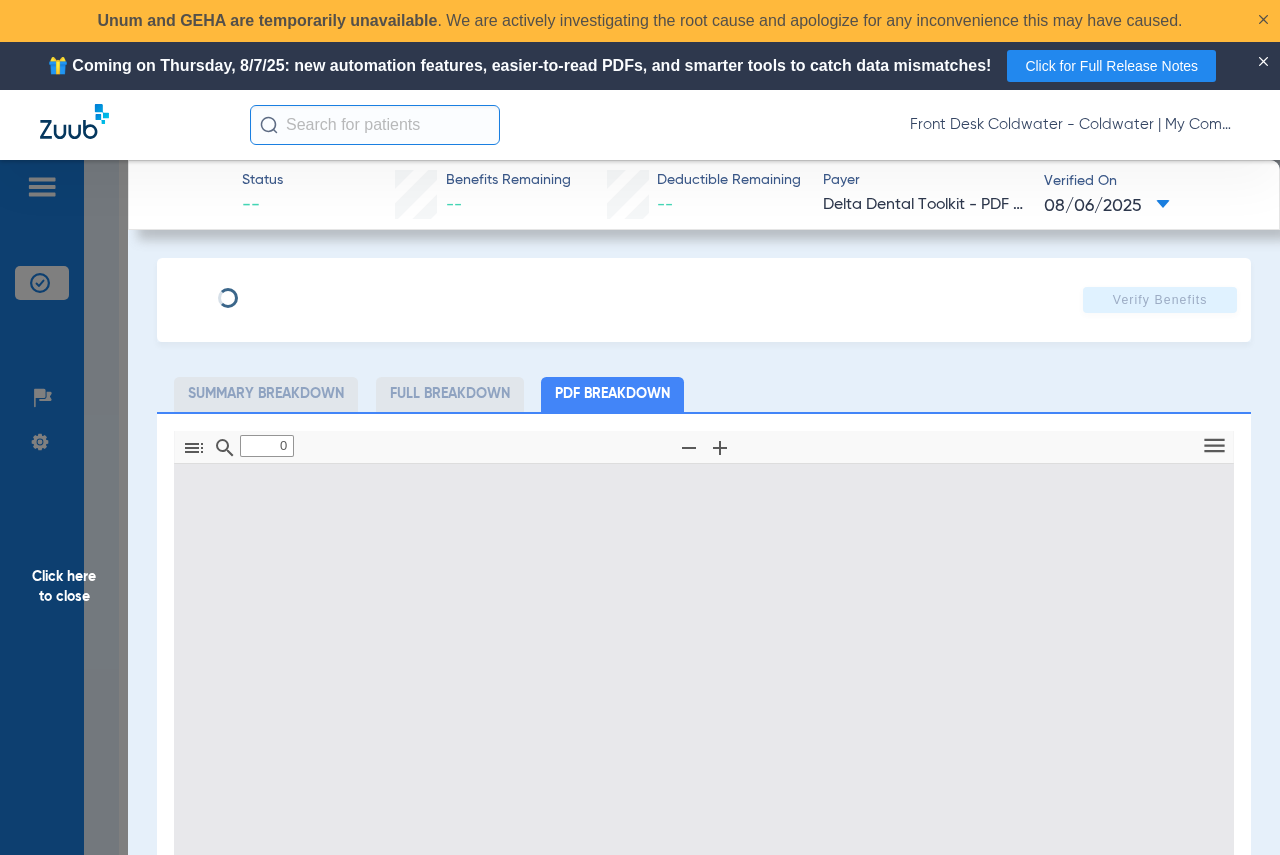 type on "1" 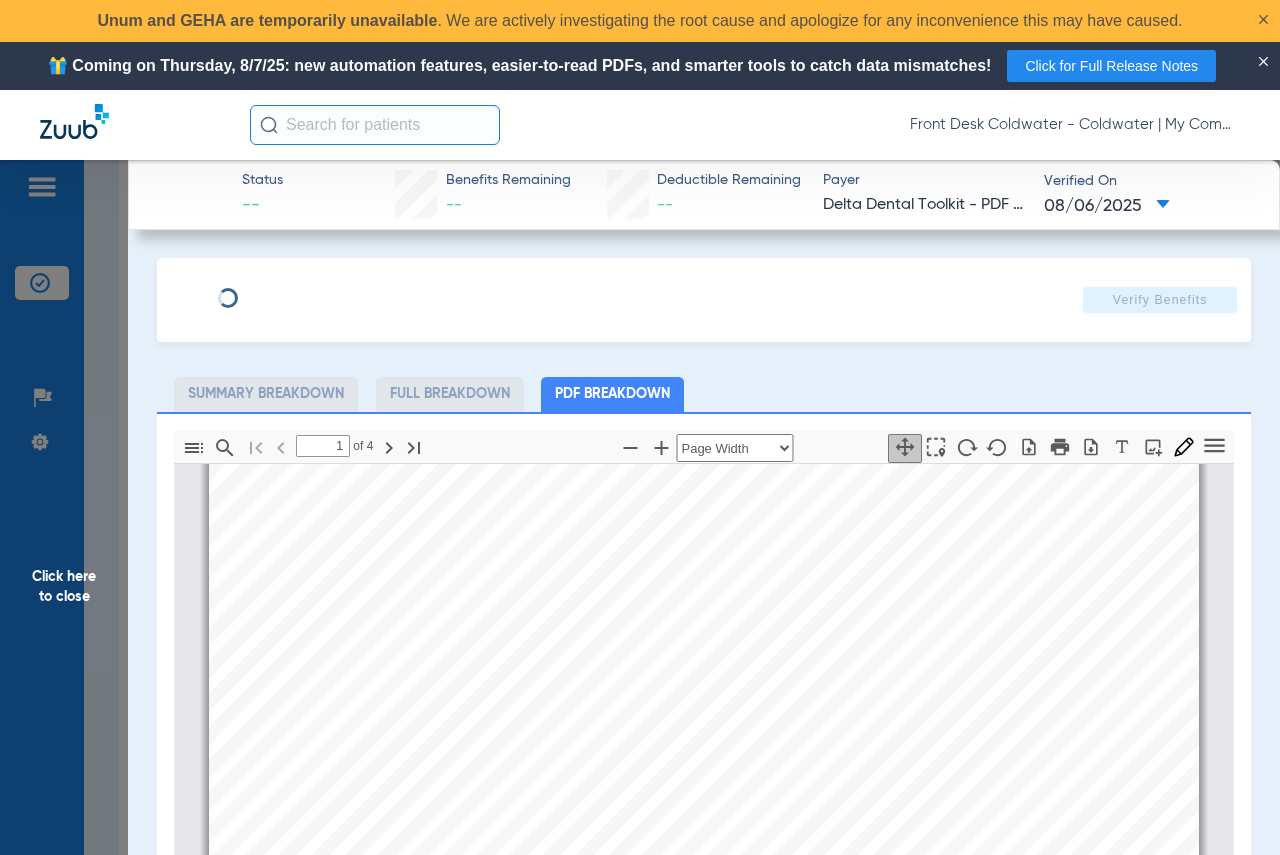 scroll, scrollTop: 310, scrollLeft: 0, axis: vertical 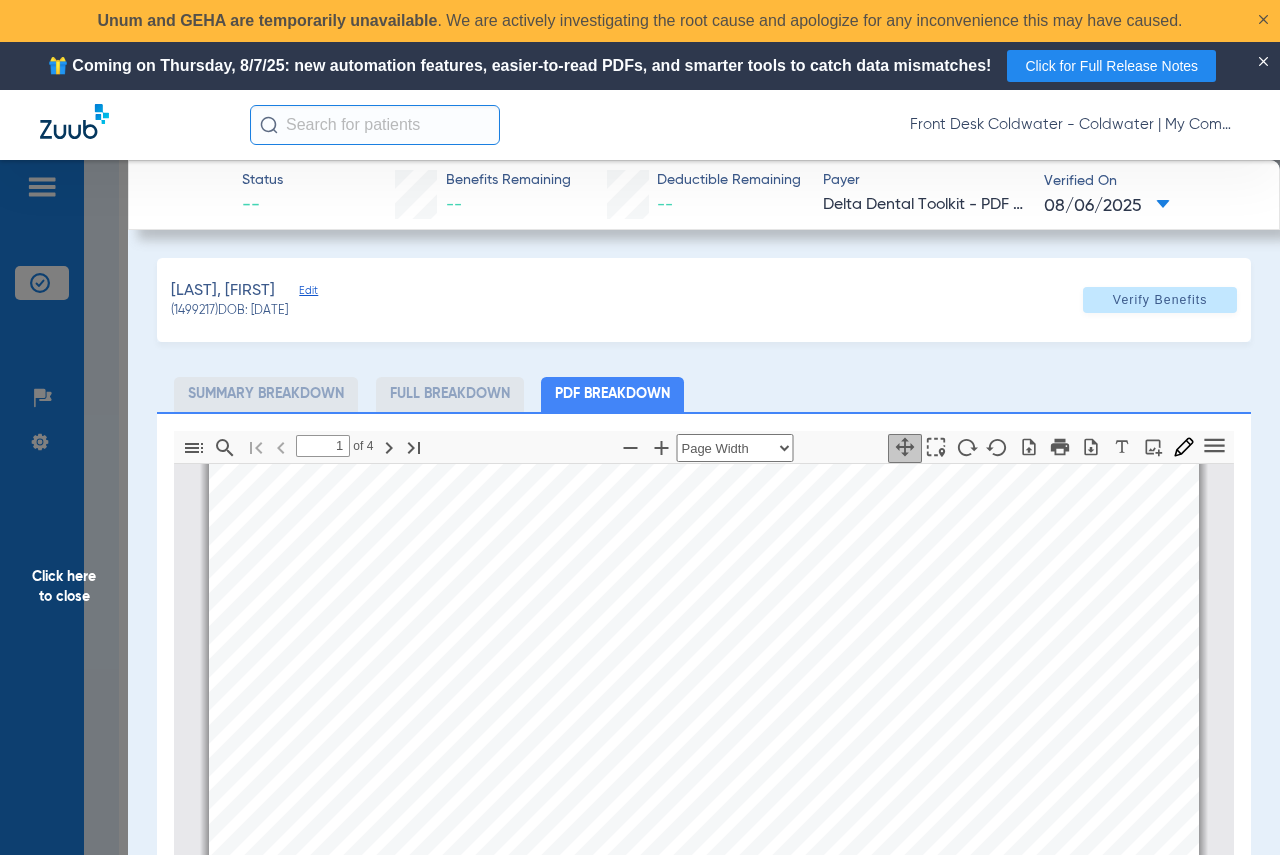 click on "Click here to close" 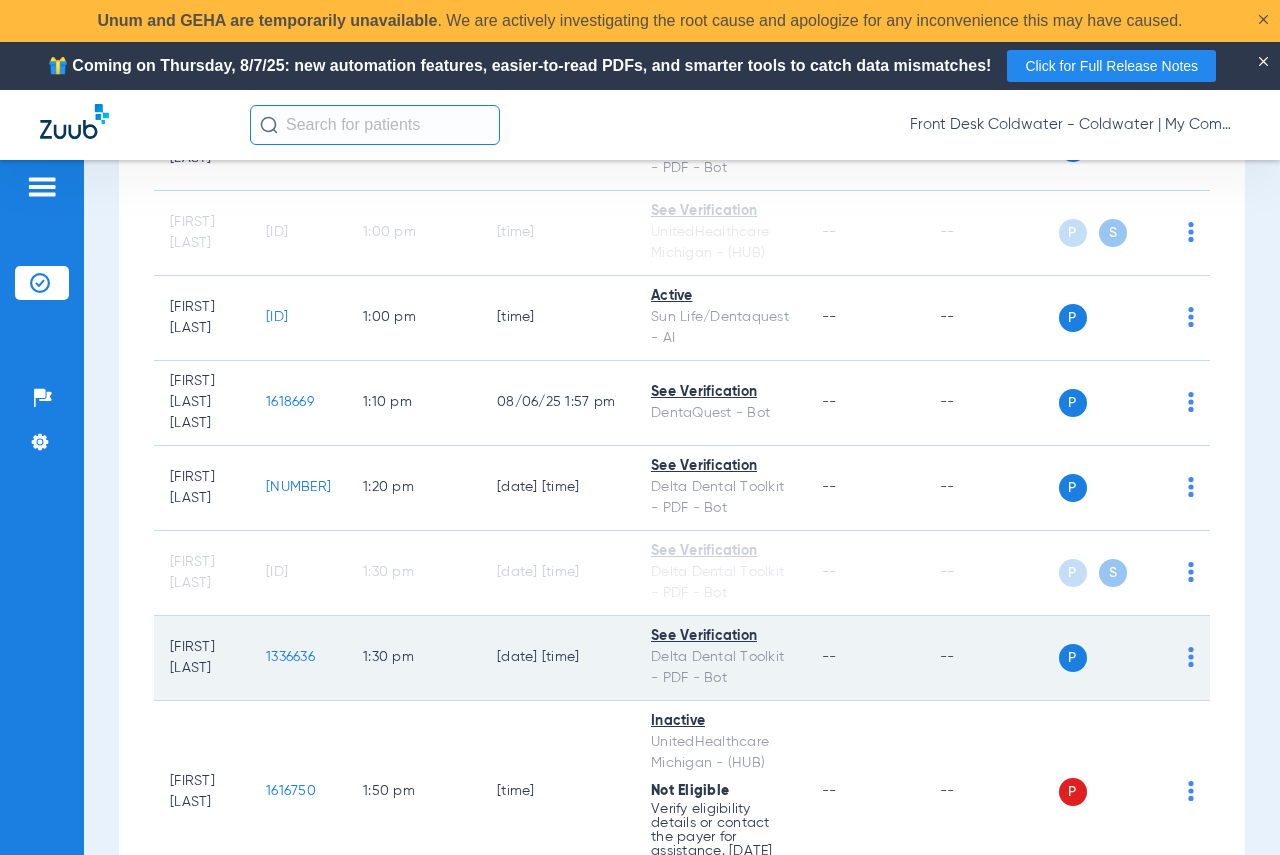 scroll, scrollTop: 1783, scrollLeft: 0, axis: vertical 